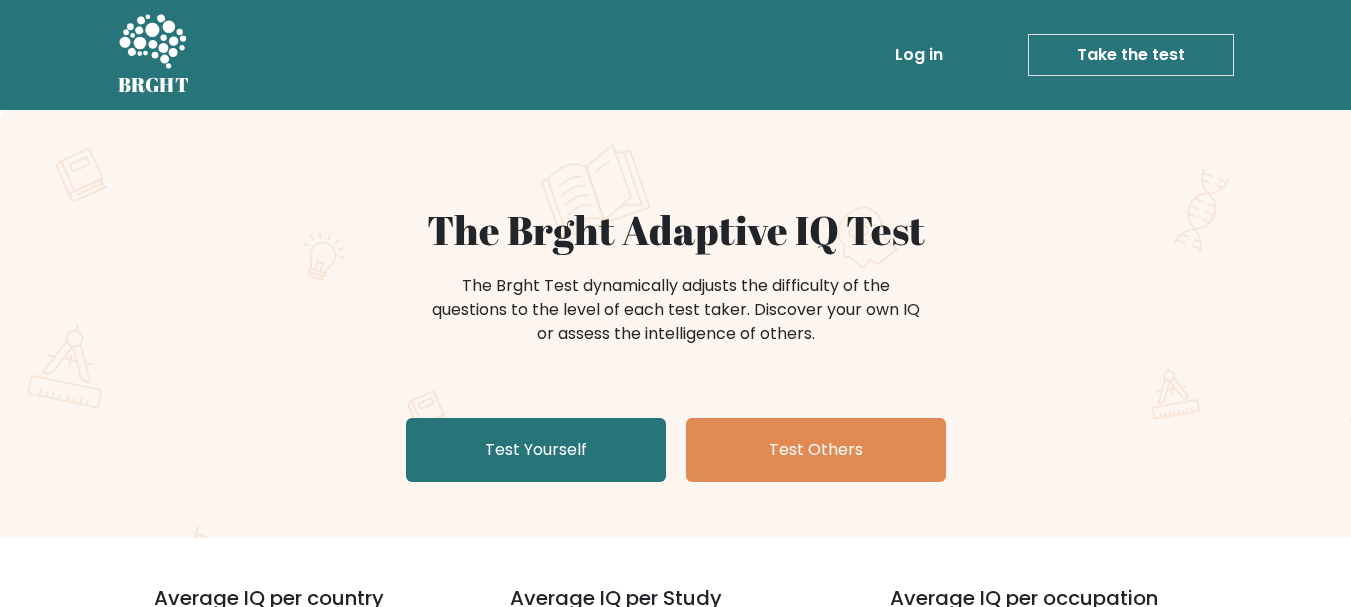 scroll, scrollTop: 0, scrollLeft: 0, axis: both 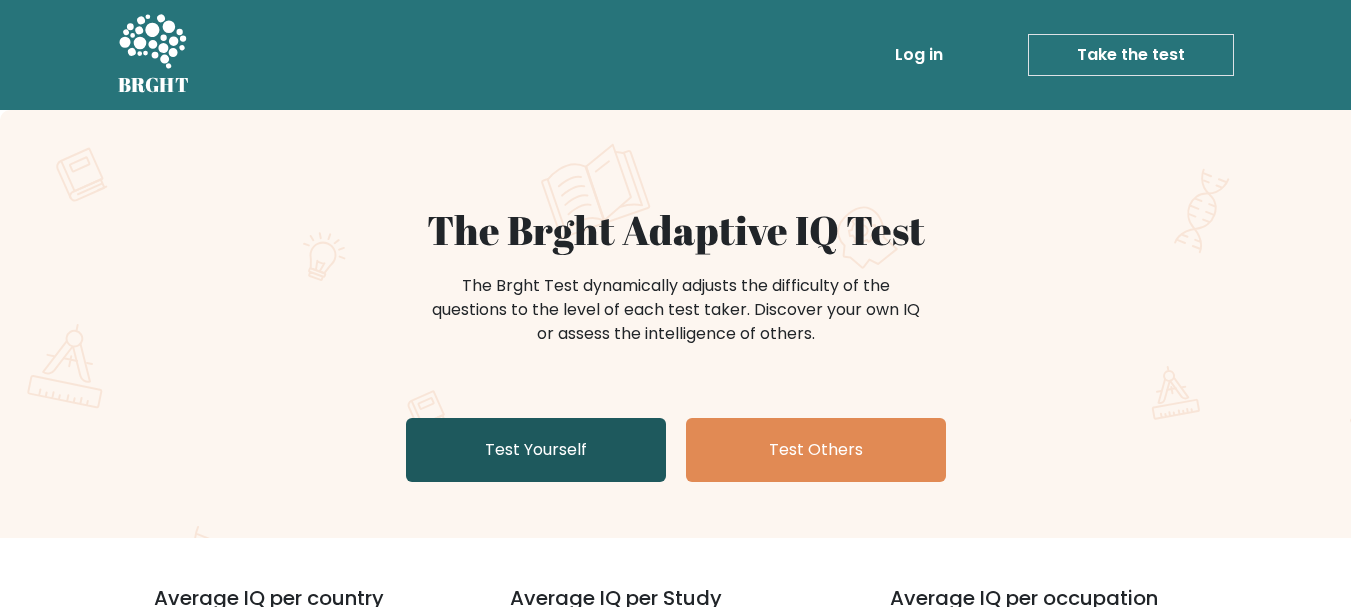 click on "Test Yourself" at bounding box center (536, 450) 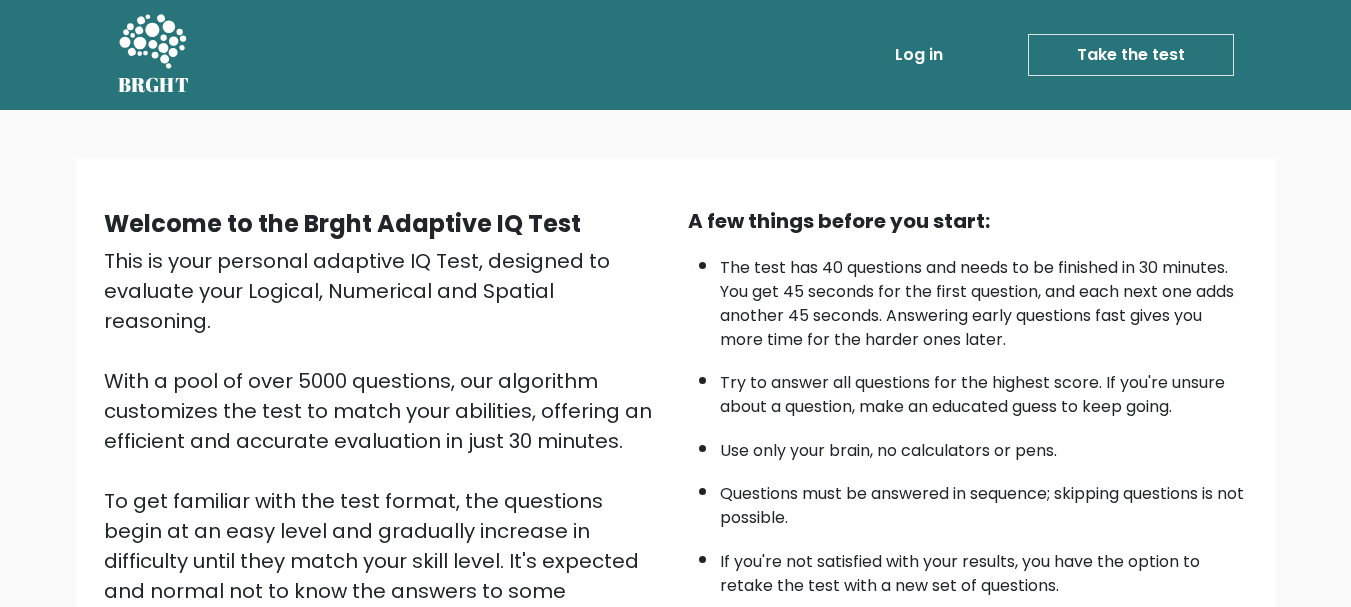 scroll, scrollTop: 0, scrollLeft: 0, axis: both 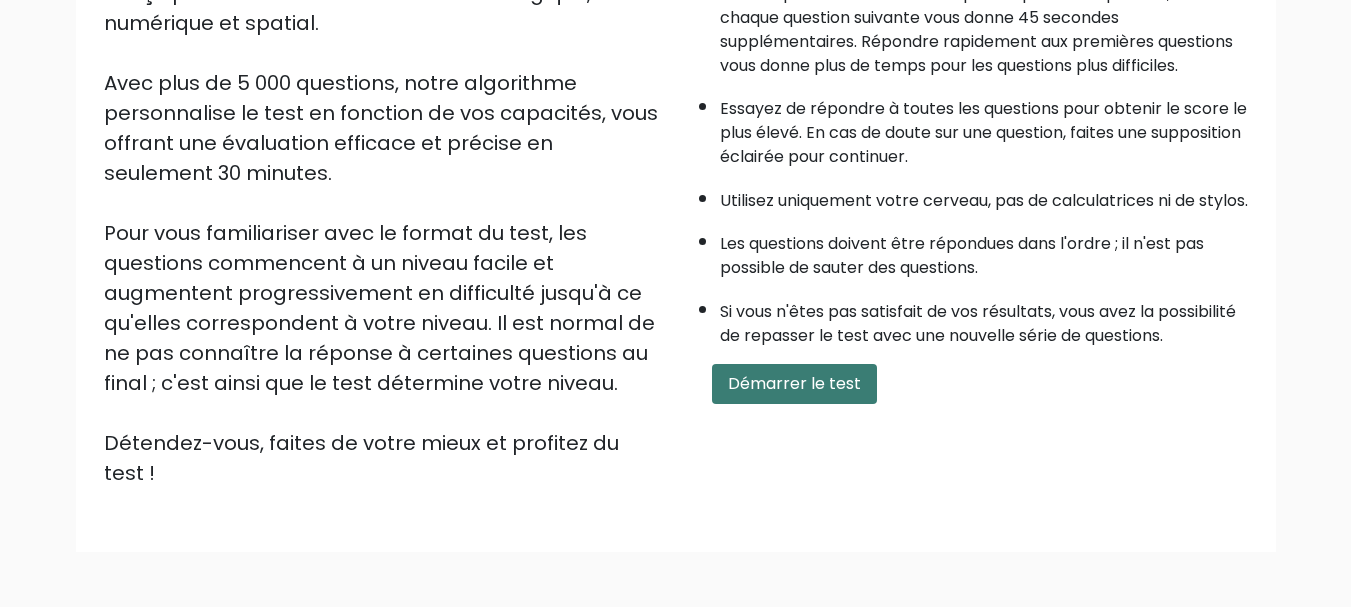 click on "Démarrer le test" at bounding box center (794, 384) 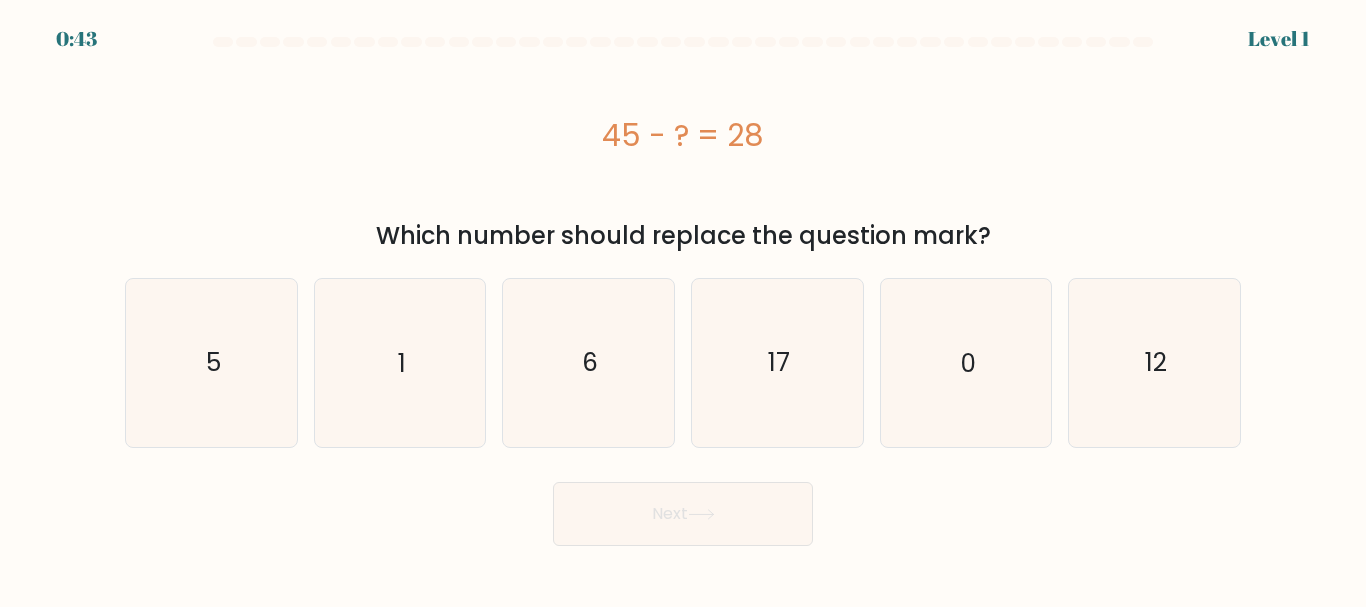 scroll, scrollTop: 0, scrollLeft: 0, axis: both 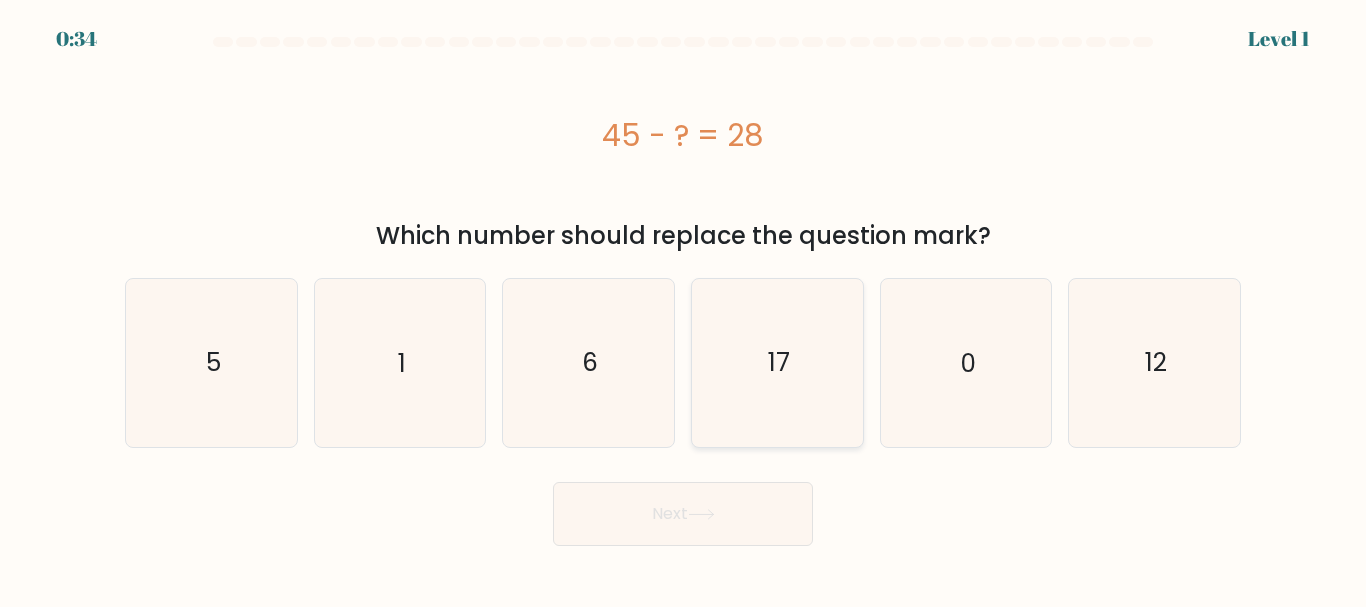 click on "17" 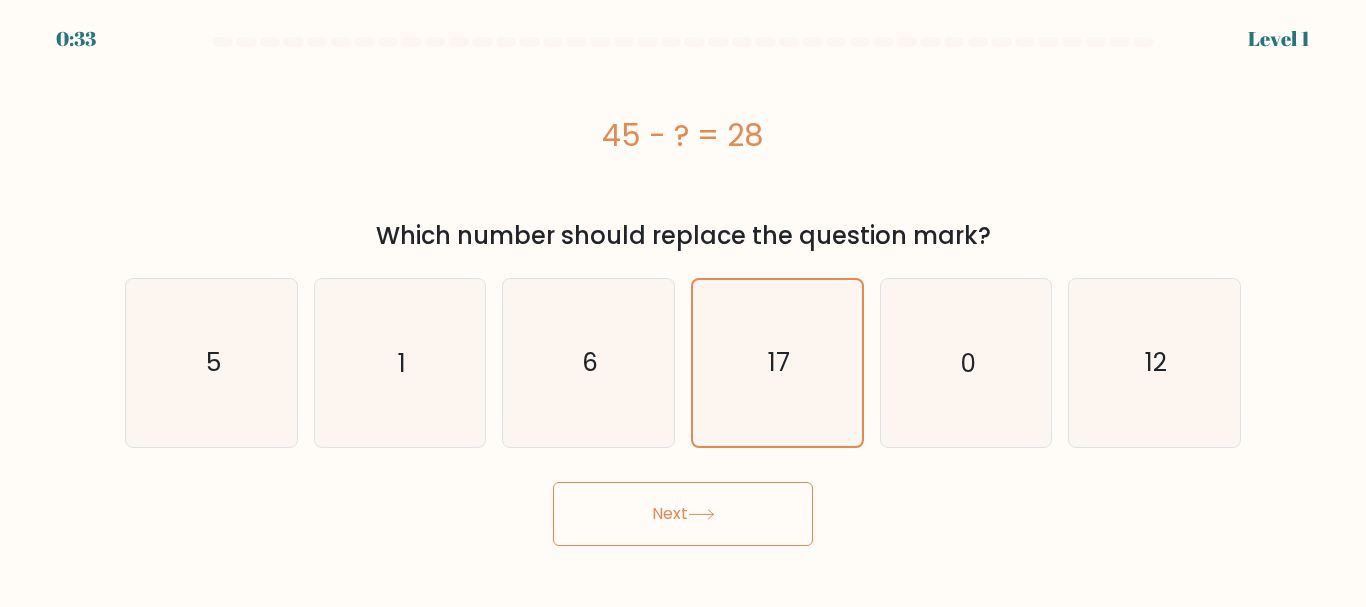 click on "Next" at bounding box center [683, 514] 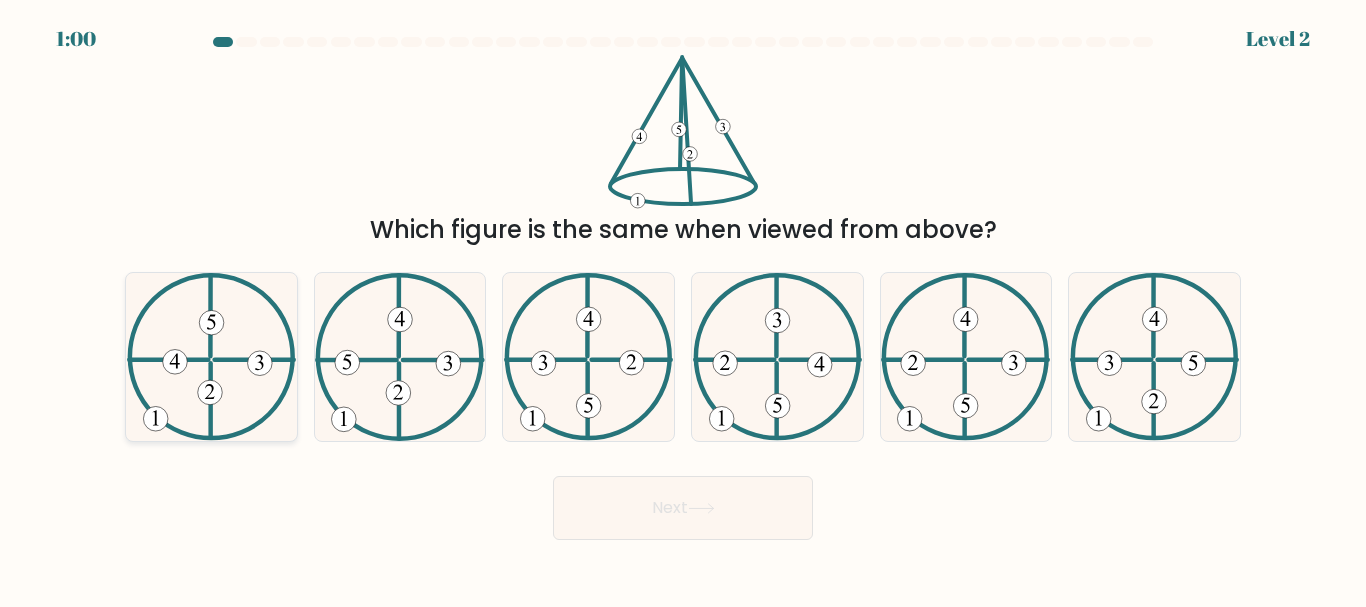 click 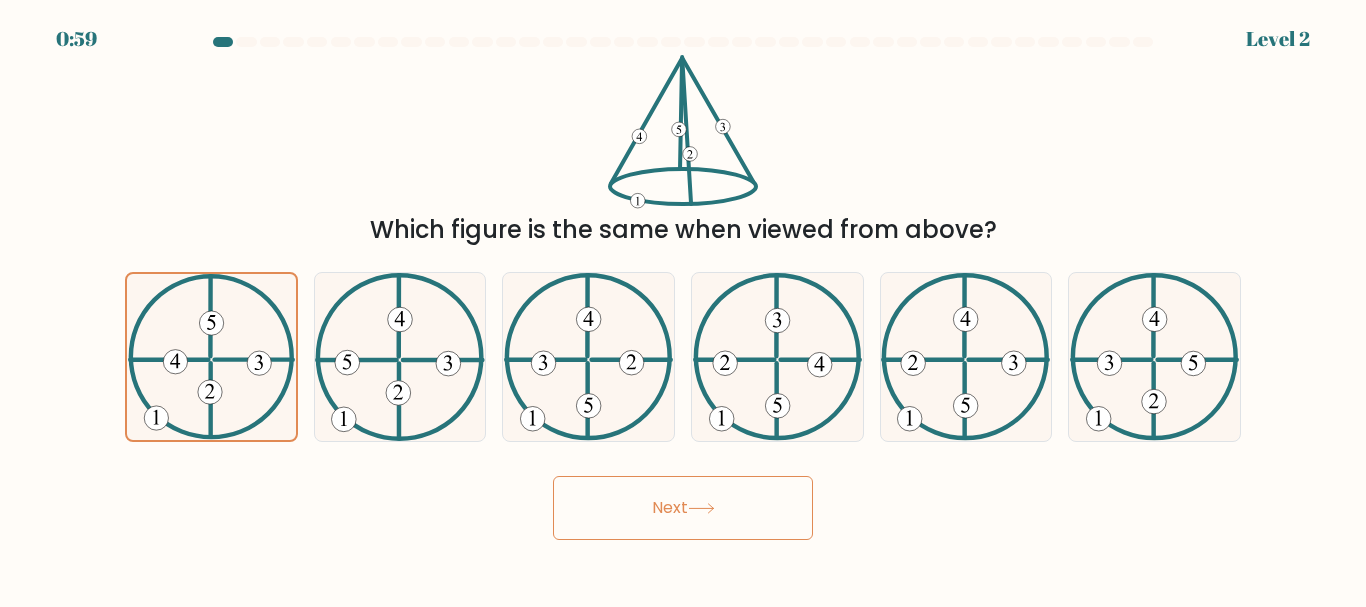 click on "Next" at bounding box center [683, 508] 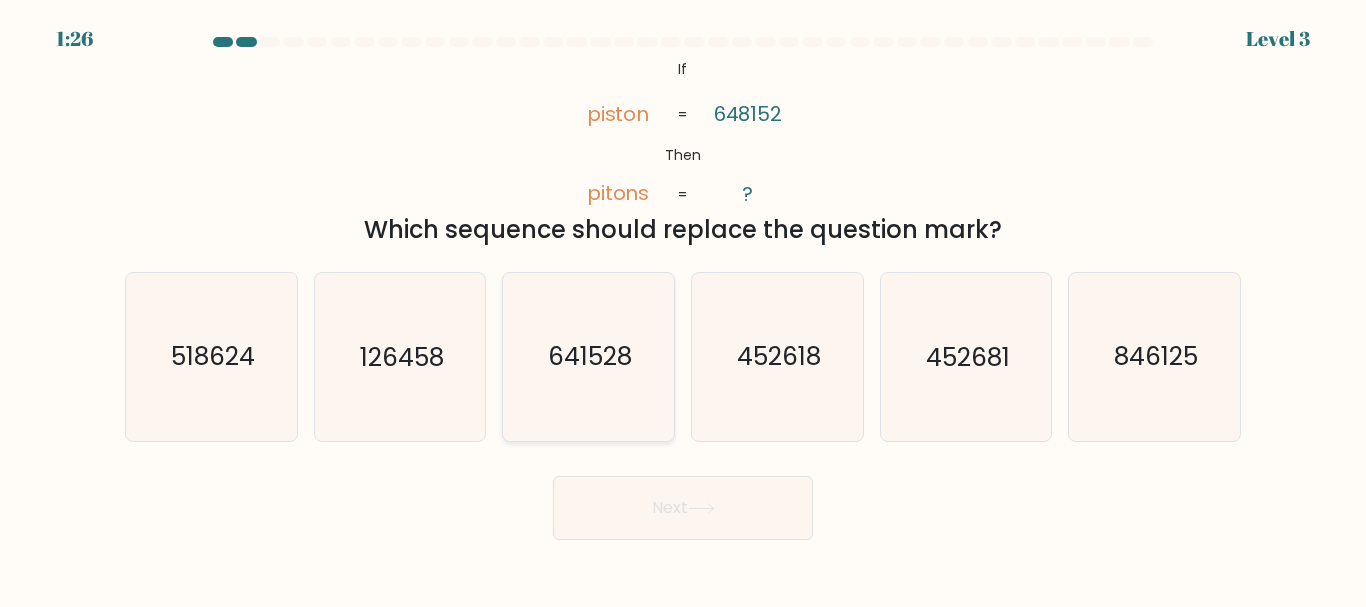 click on "641528" 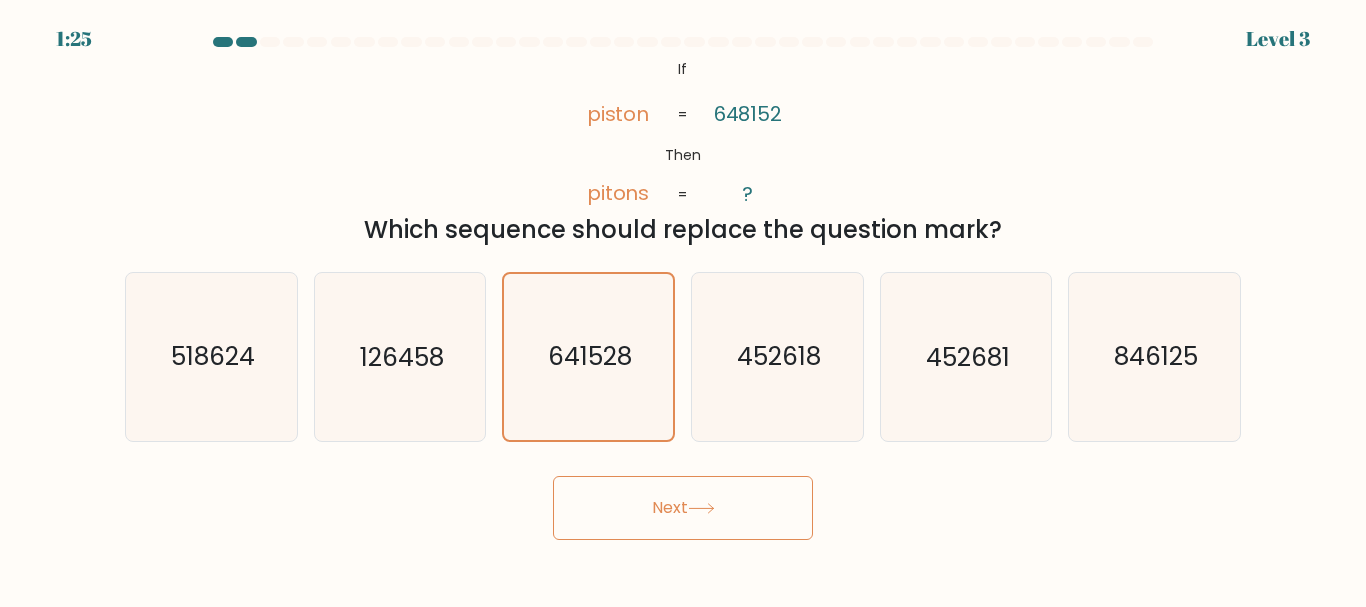 click on "Next" at bounding box center [683, 508] 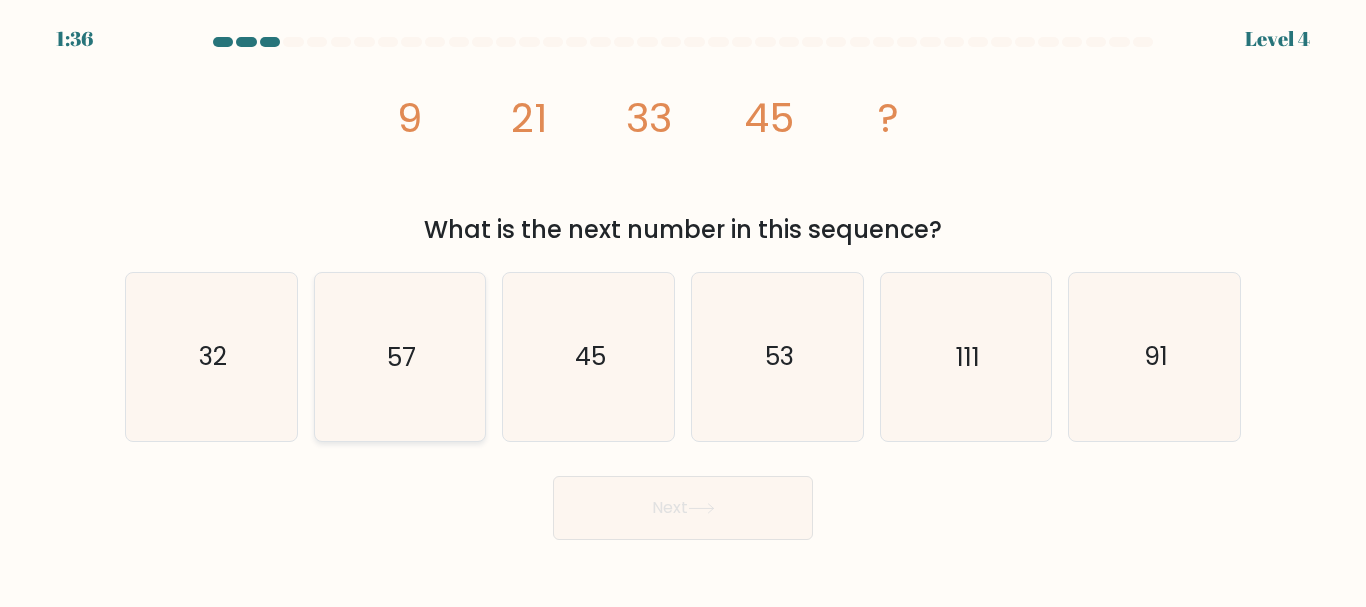 click on "57" 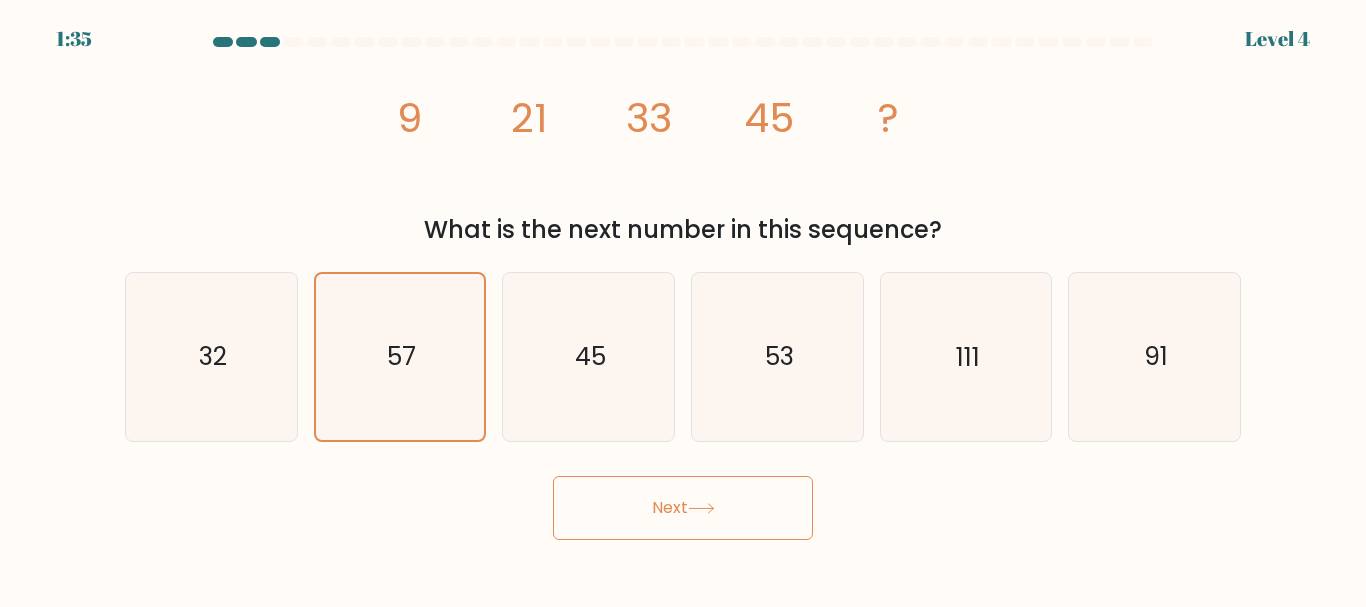 click on "Next" at bounding box center (683, 508) 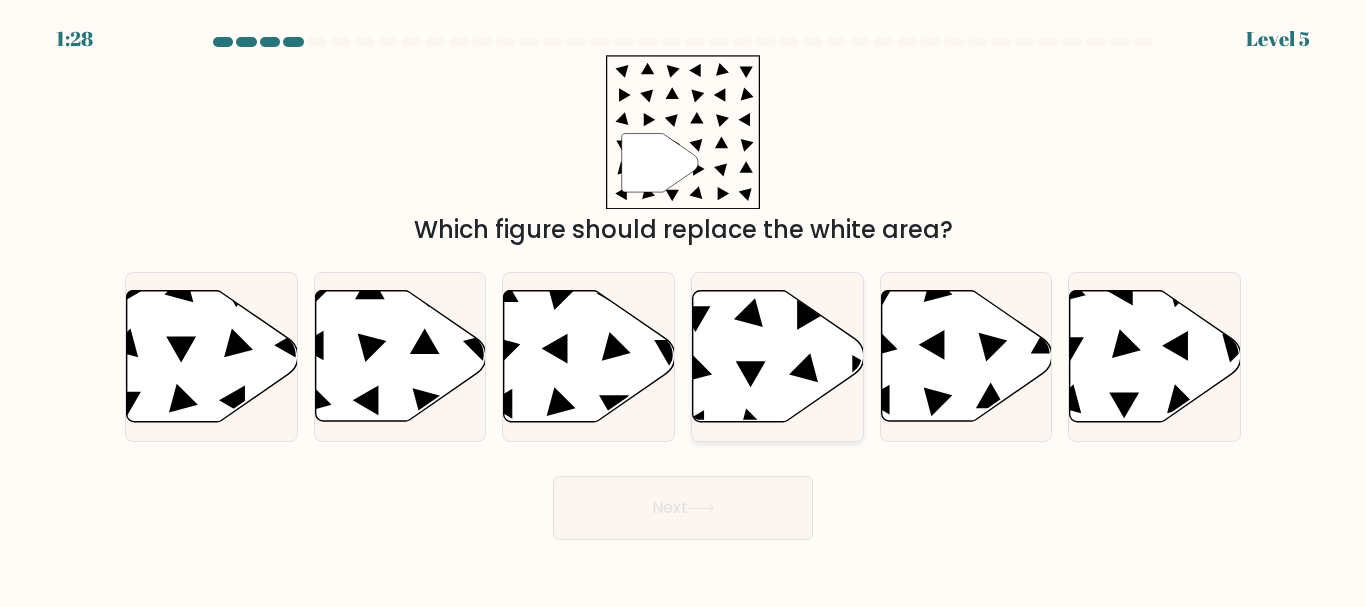 click 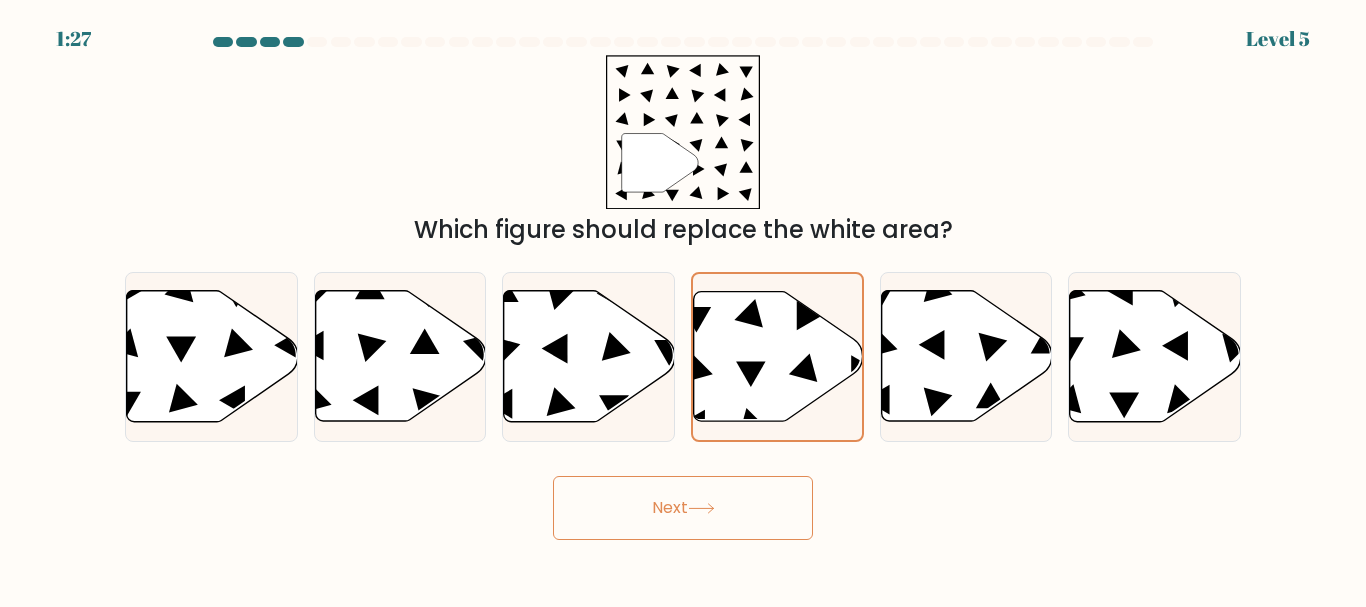 click on "Next" at bounding box center (683, 508) 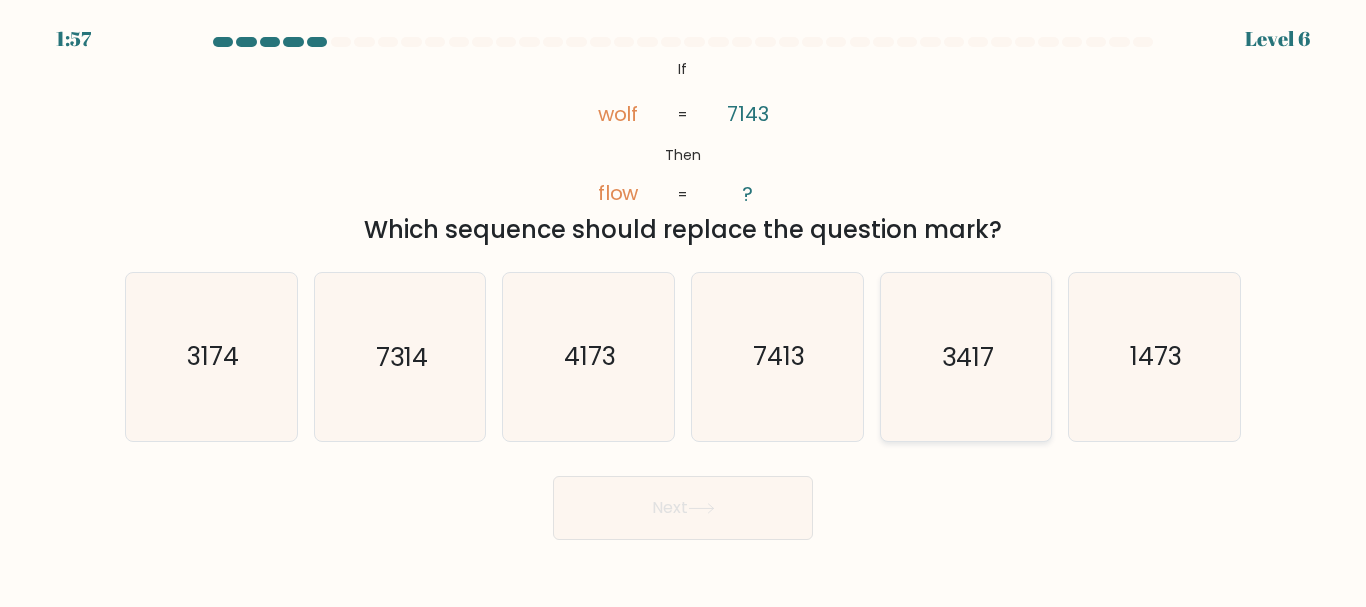 click on "3417" 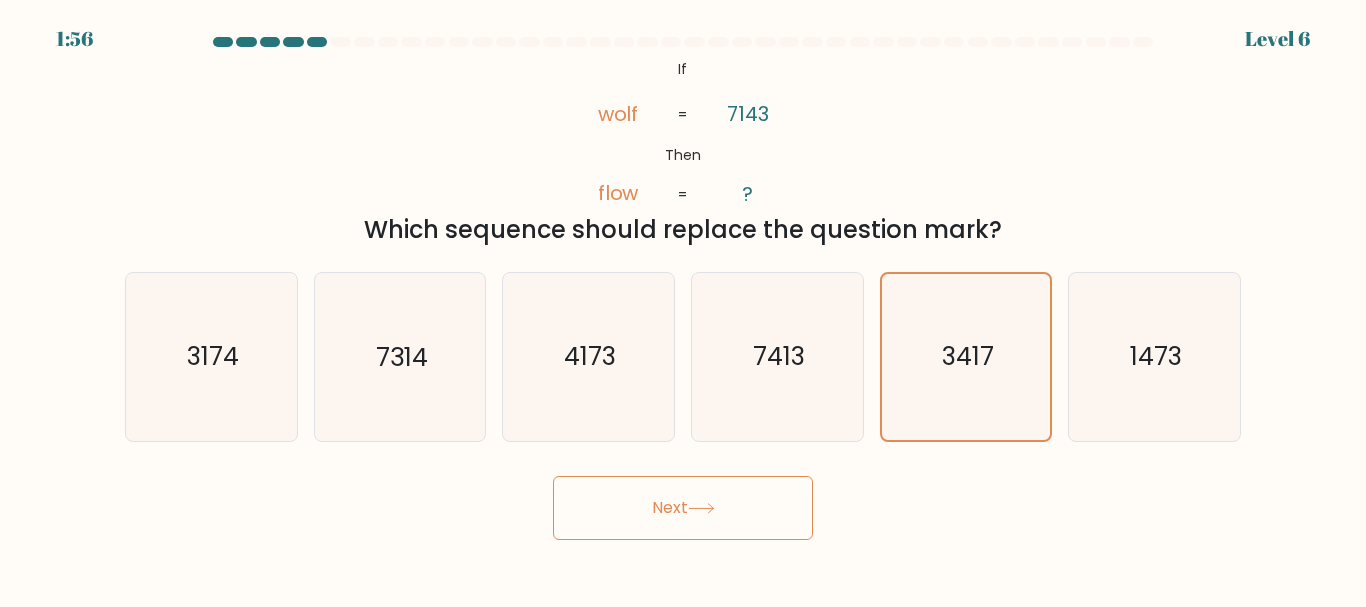 click on "Next" at bounding box center (683, 508) 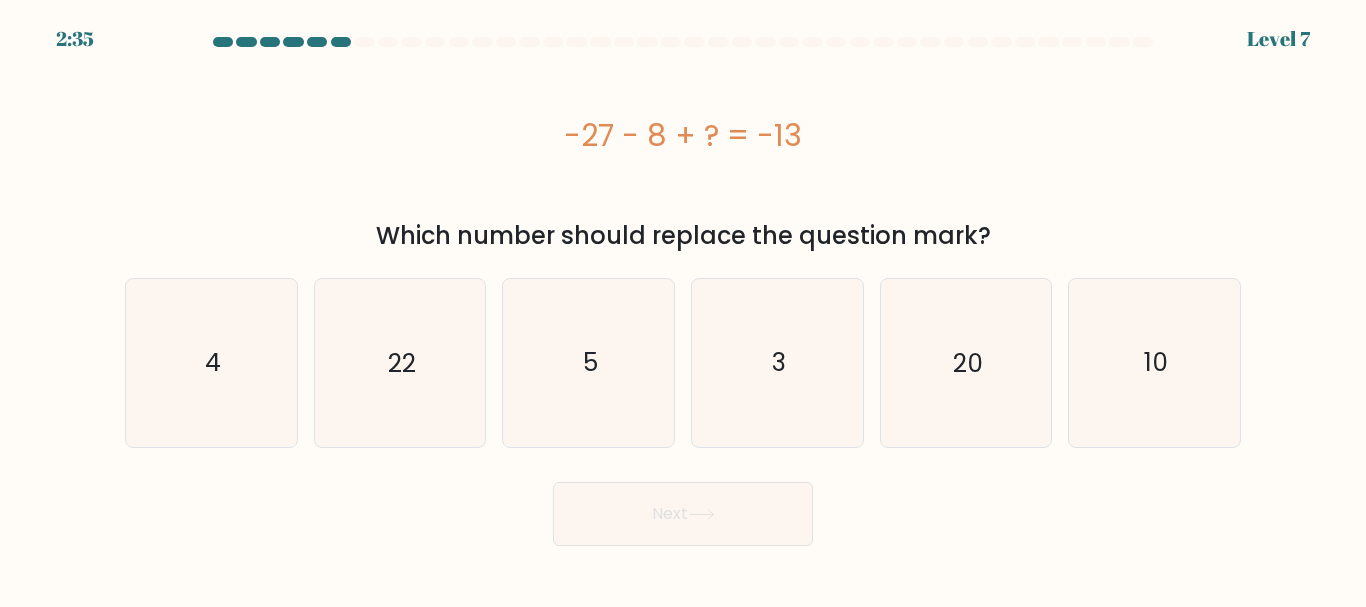 click 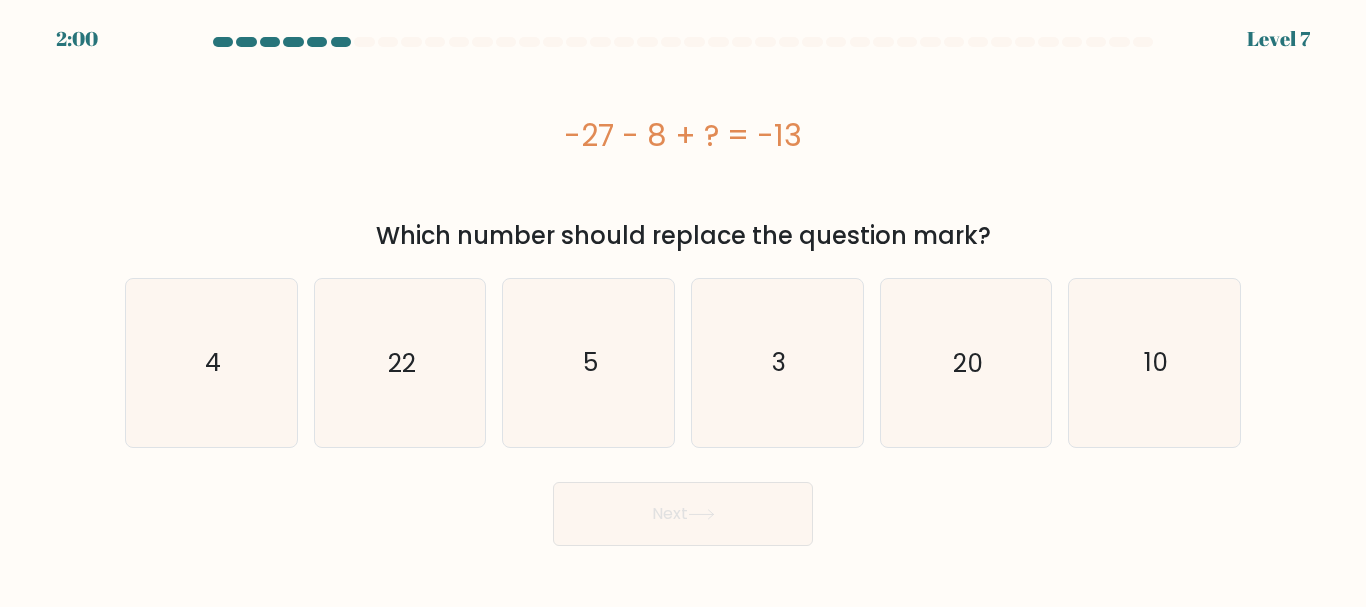 click on "-27 - 8 + ? = -13" at bounding box center (683, 135) 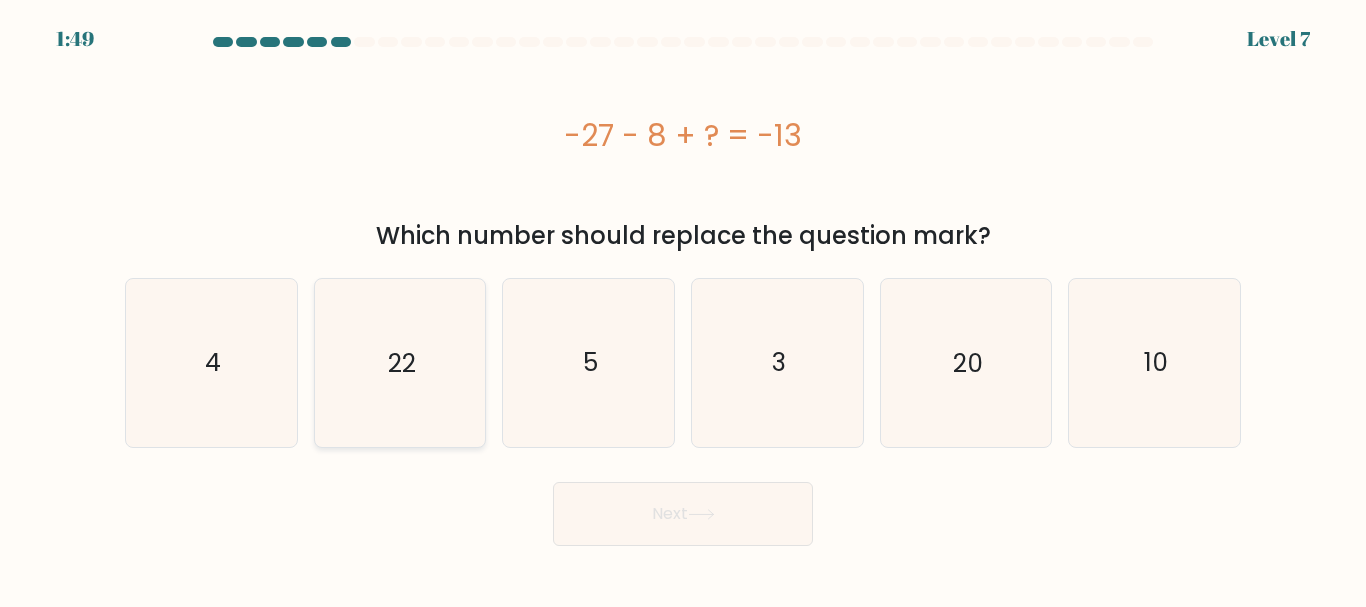 click on "22" 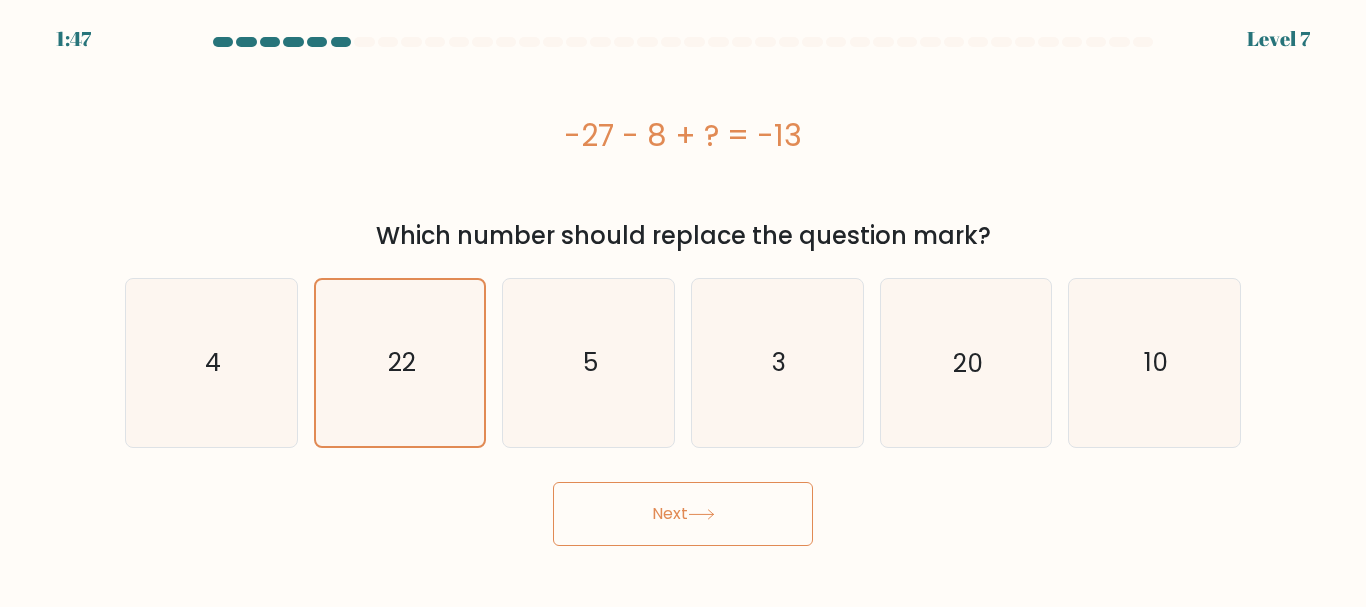 click on "Next" at bounding box center [683, 514] 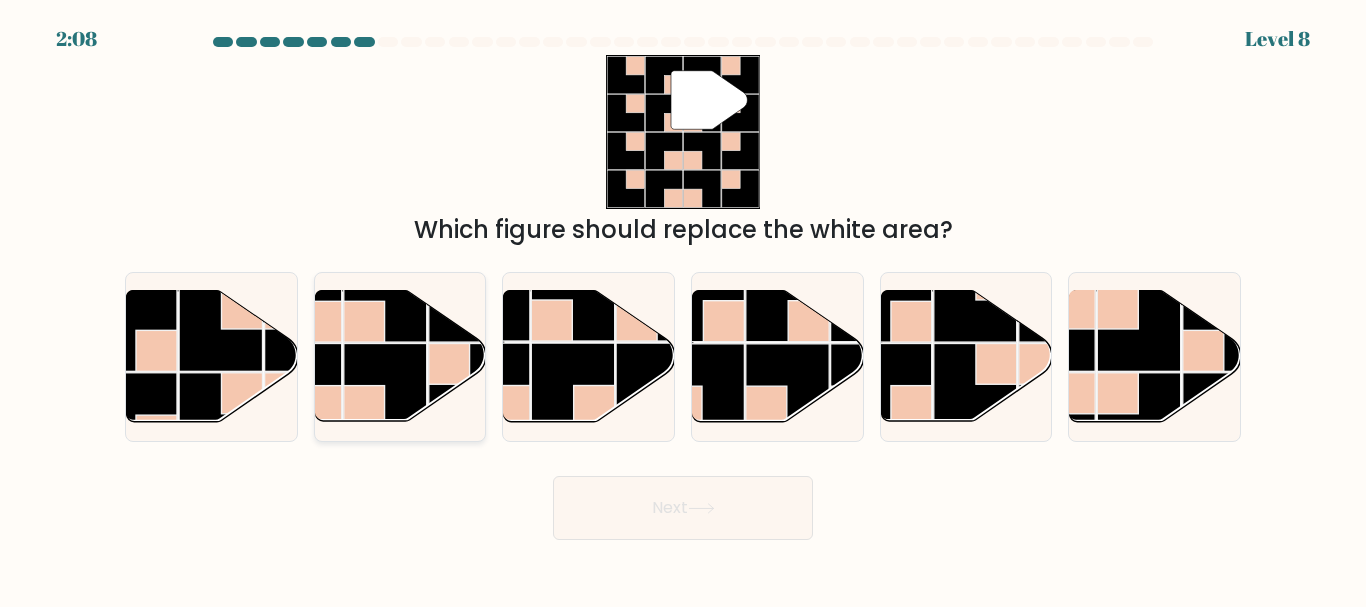 click 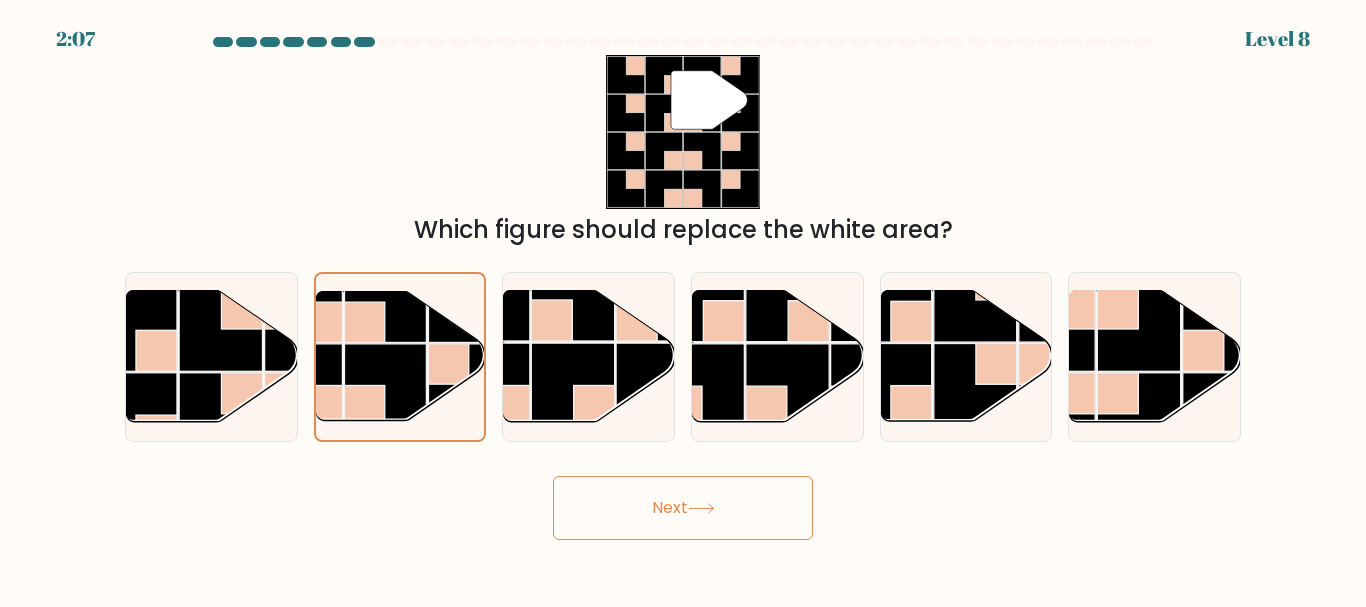 click on "Next" at bounding box center (683, 508) 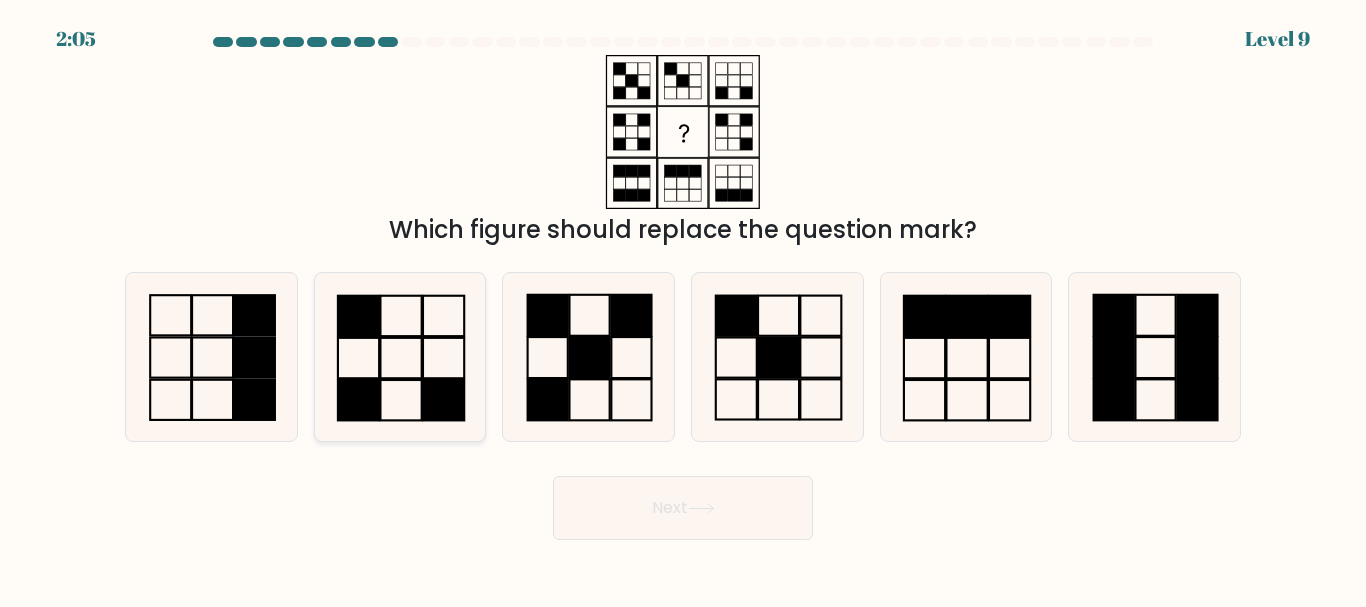 click 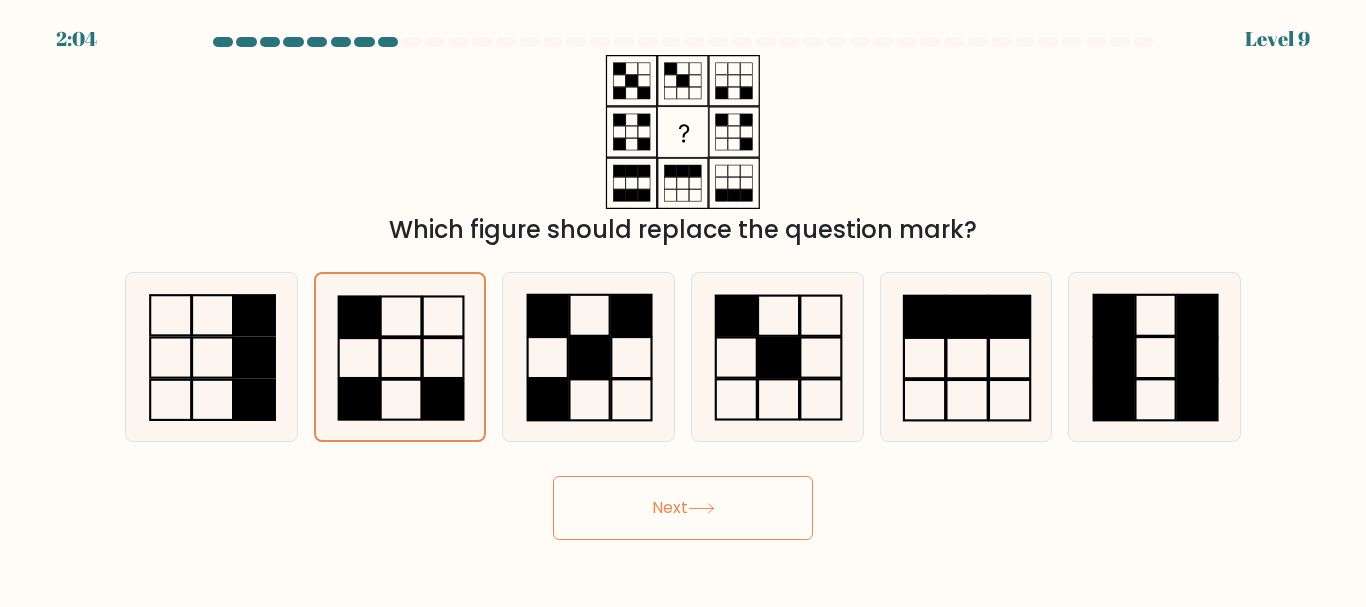 click on "Next" at bounding box center [683, 508] 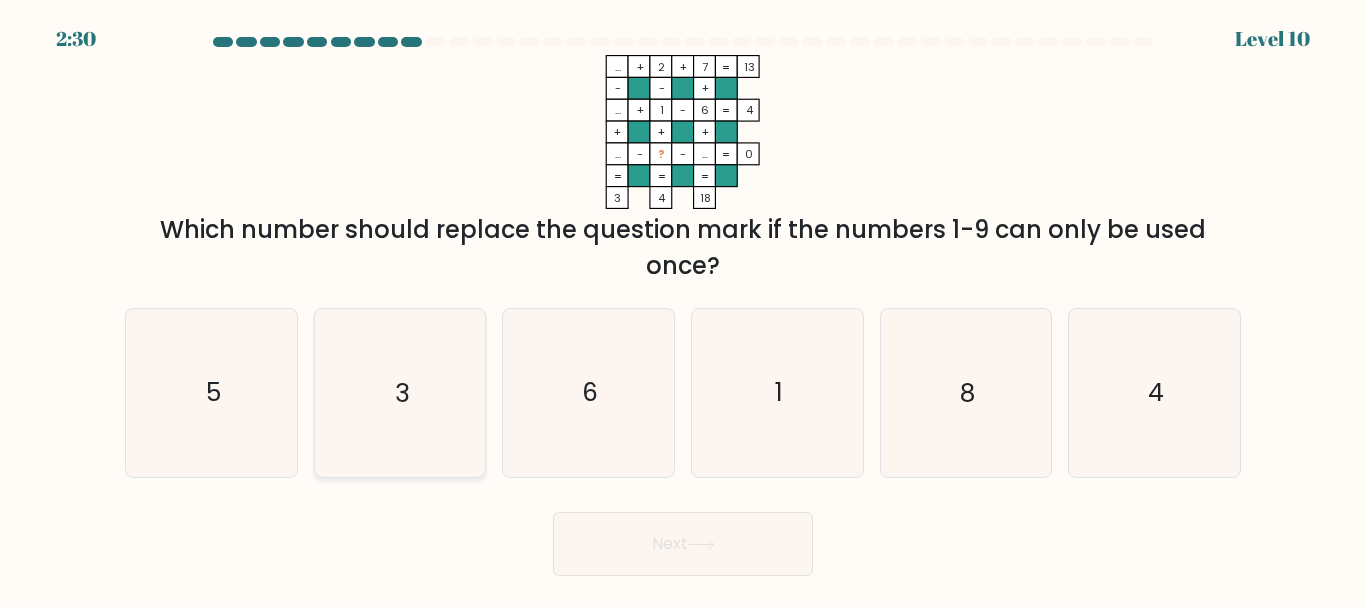 click on "3" 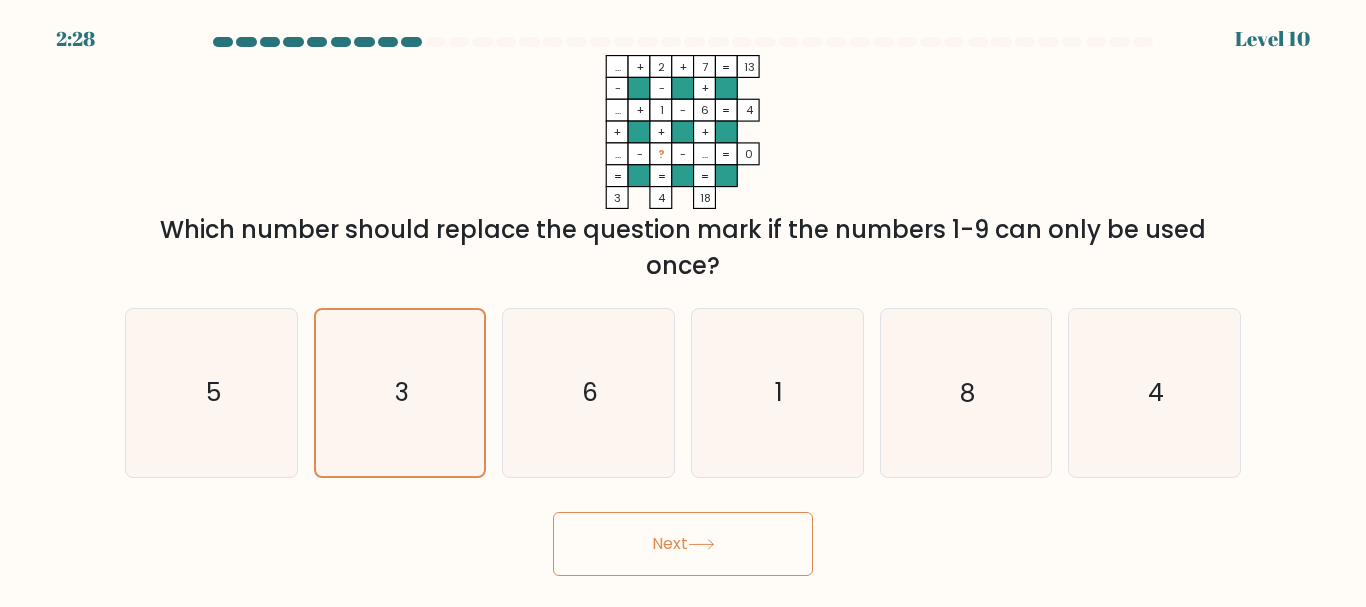 click on "Next" at bounding box center [683, 544] 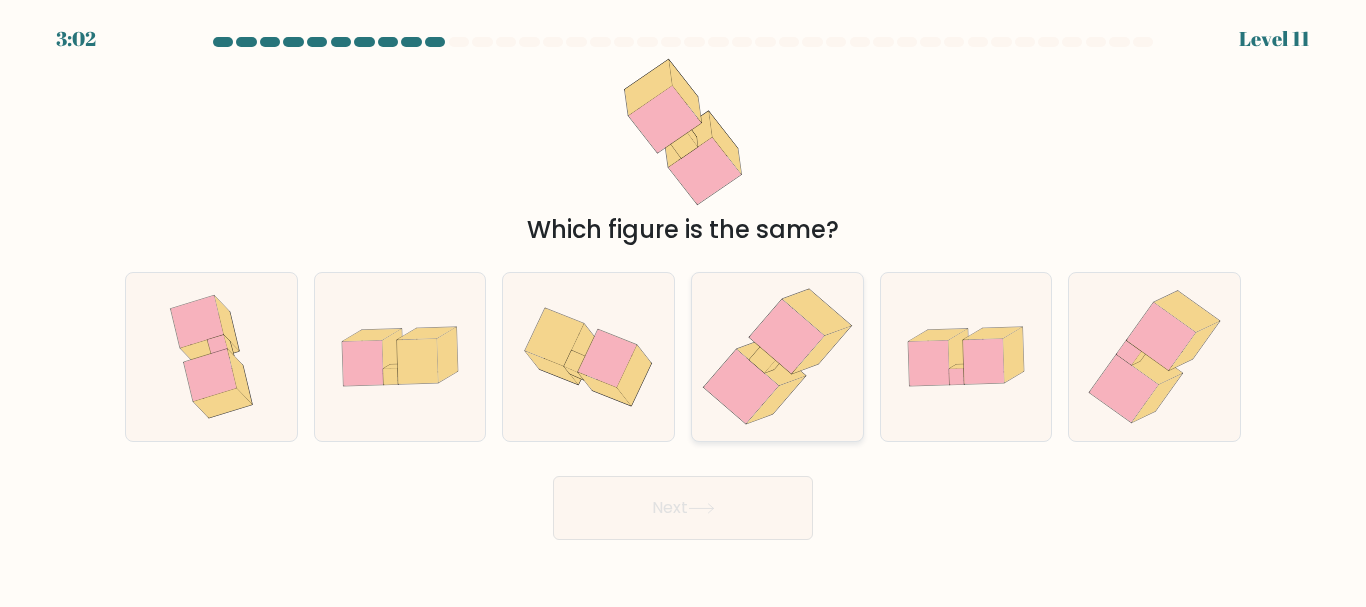 click 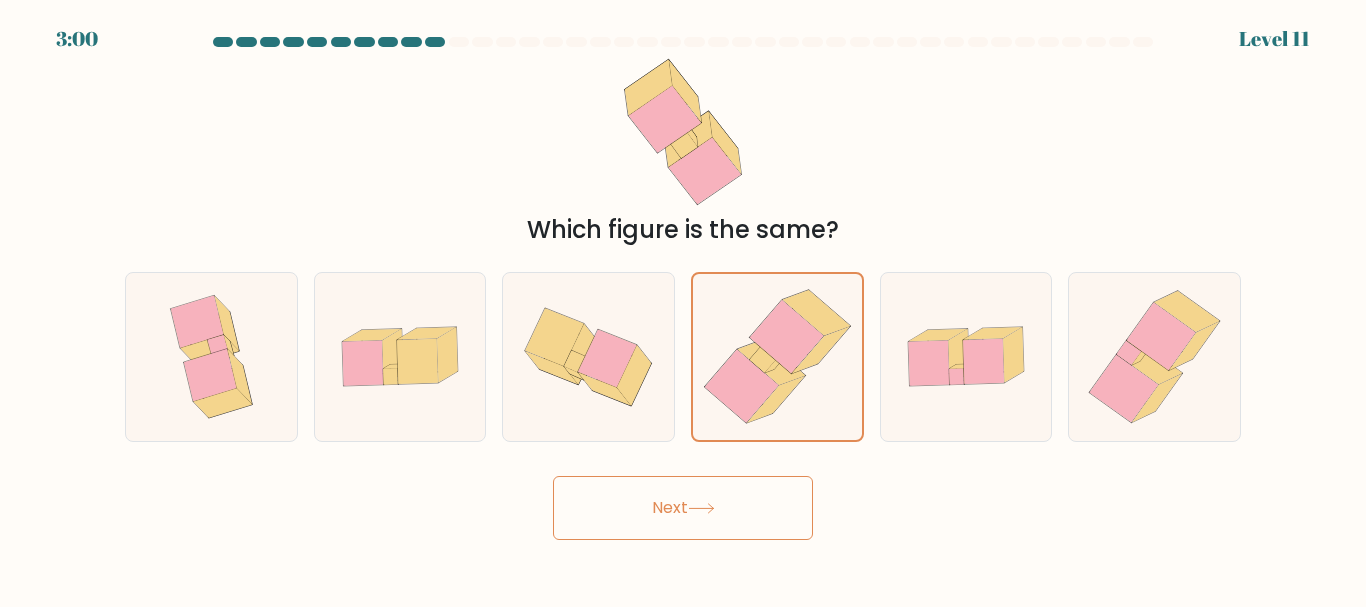 click on "Next" at bounding box center [683, 508] 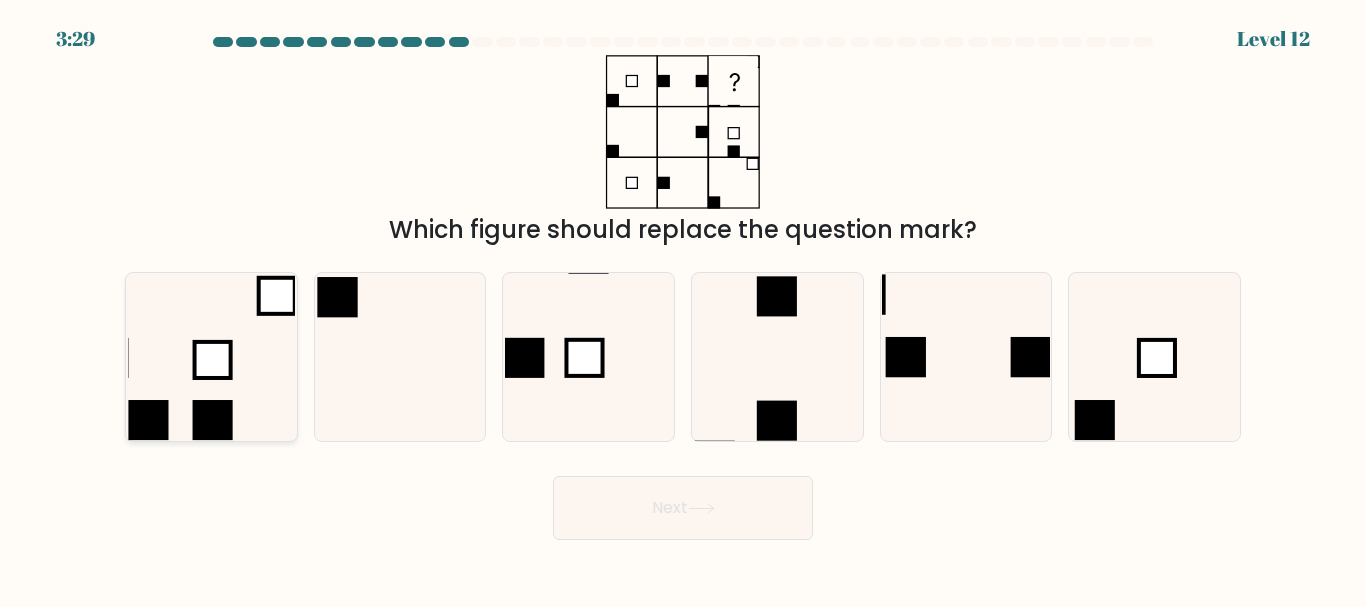 click 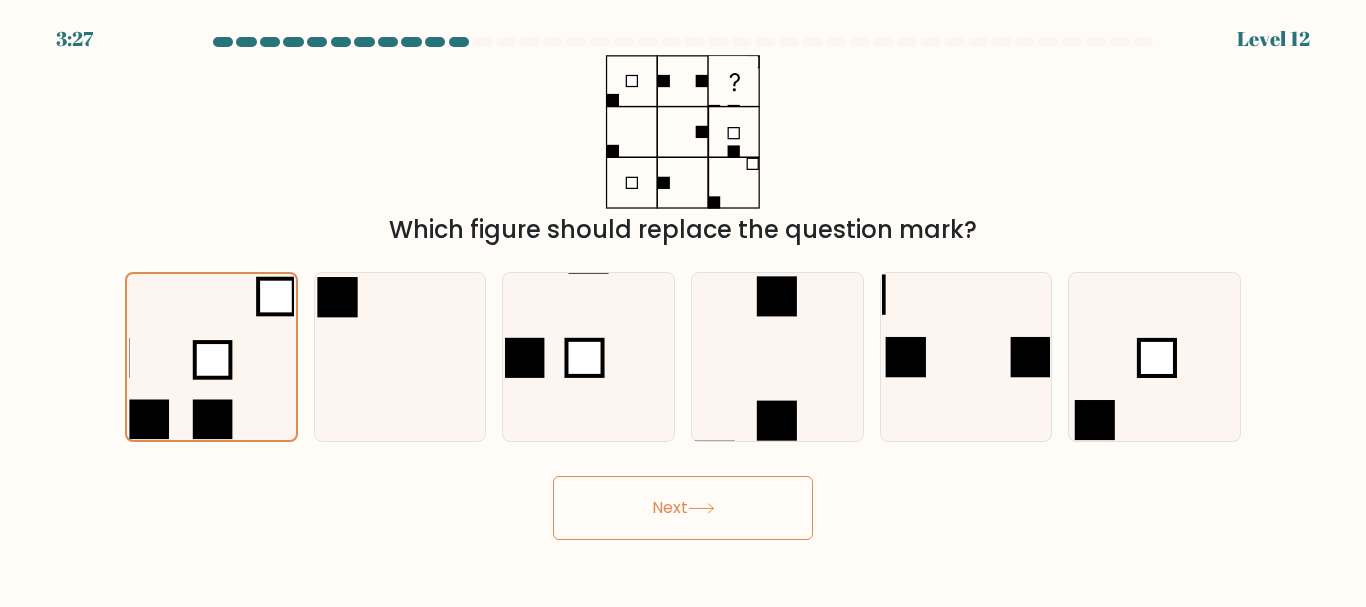 click on "Next" at bounding box center [683, 508] 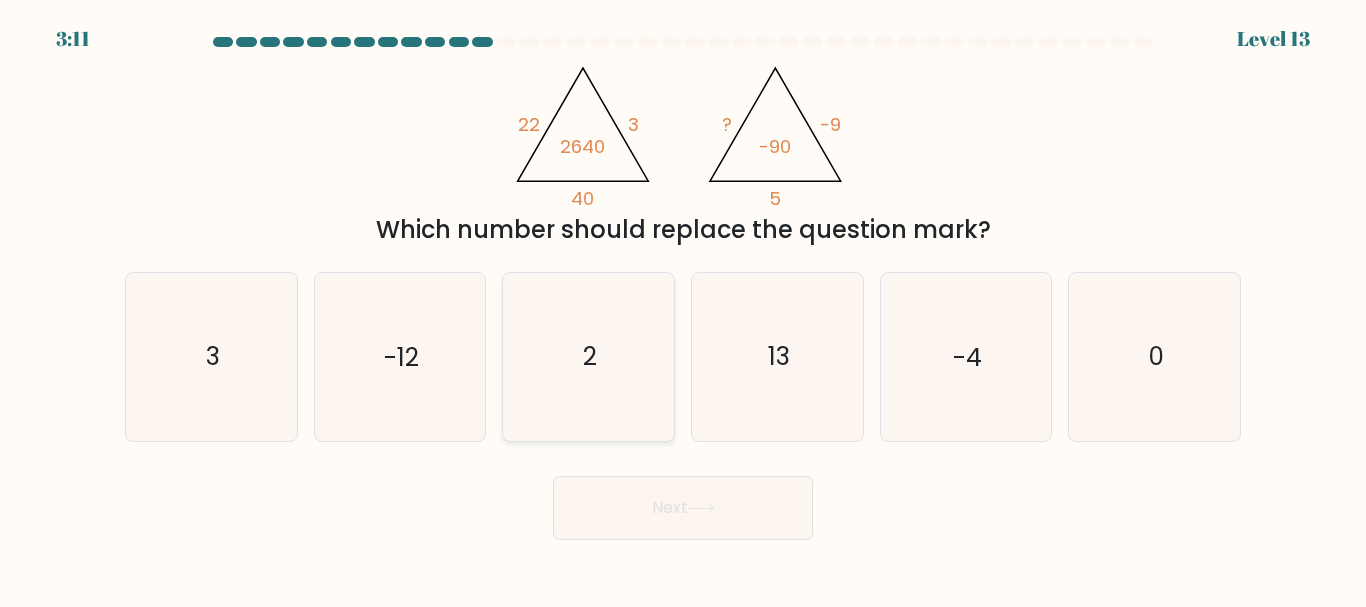 click on "2" 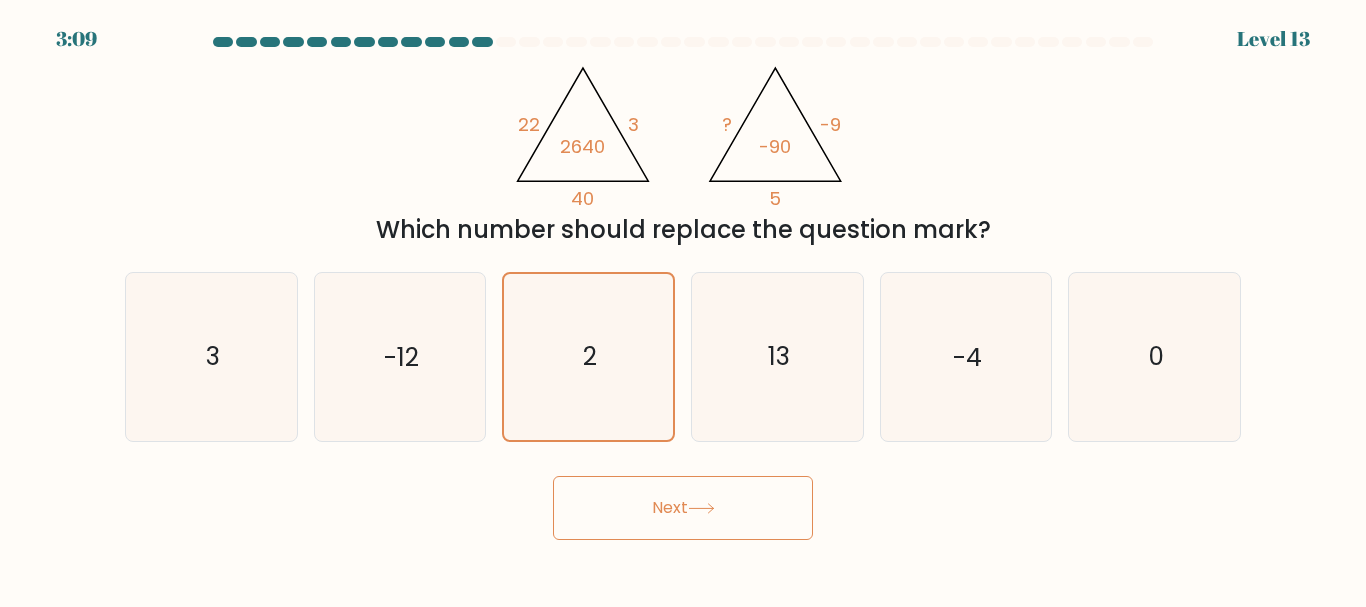 click on "Next" at bounding box center (683, 508) 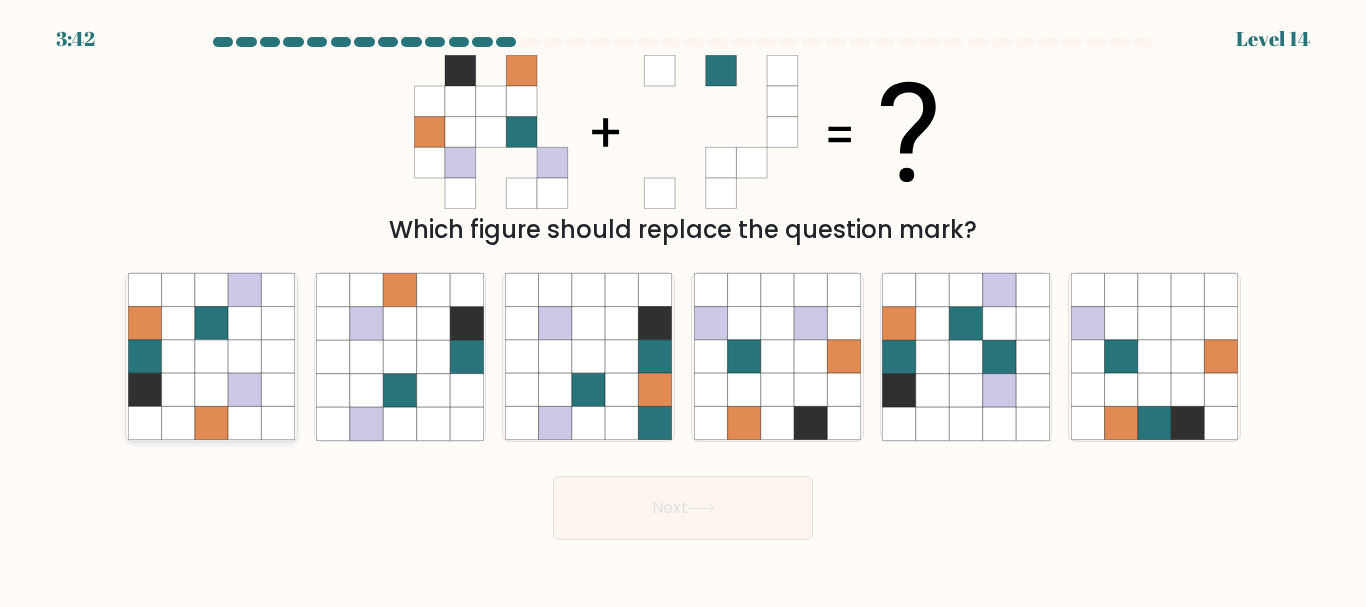 click 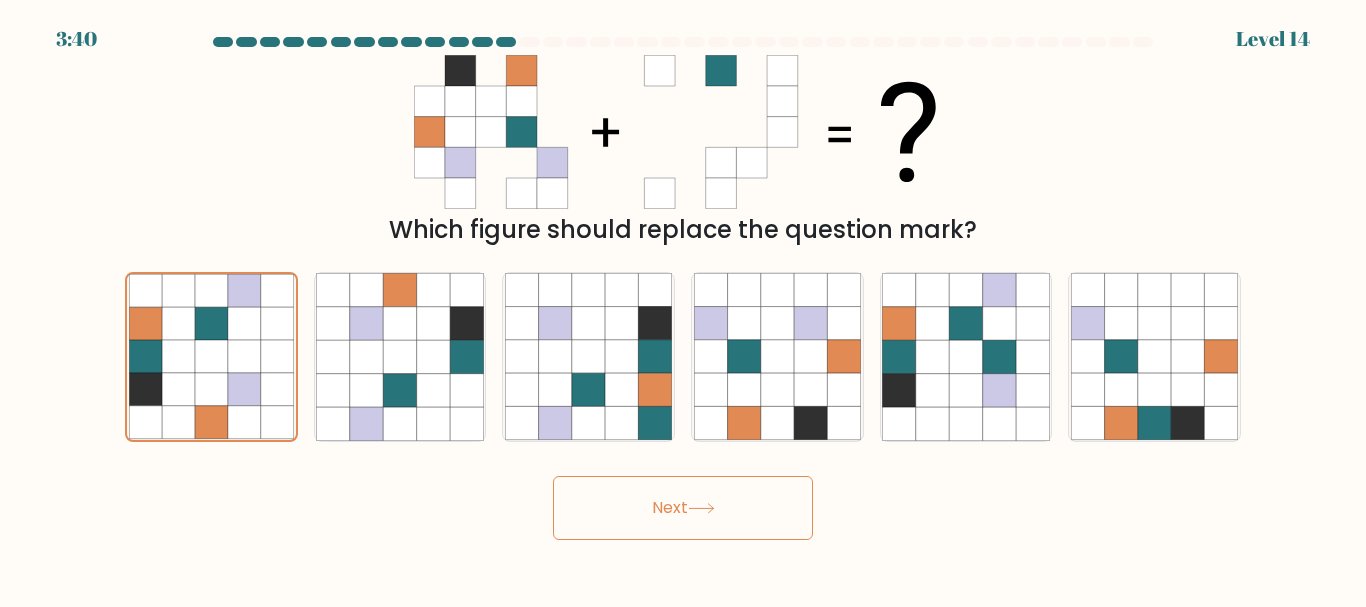 click on "Next" at bounding box center [683, 508] 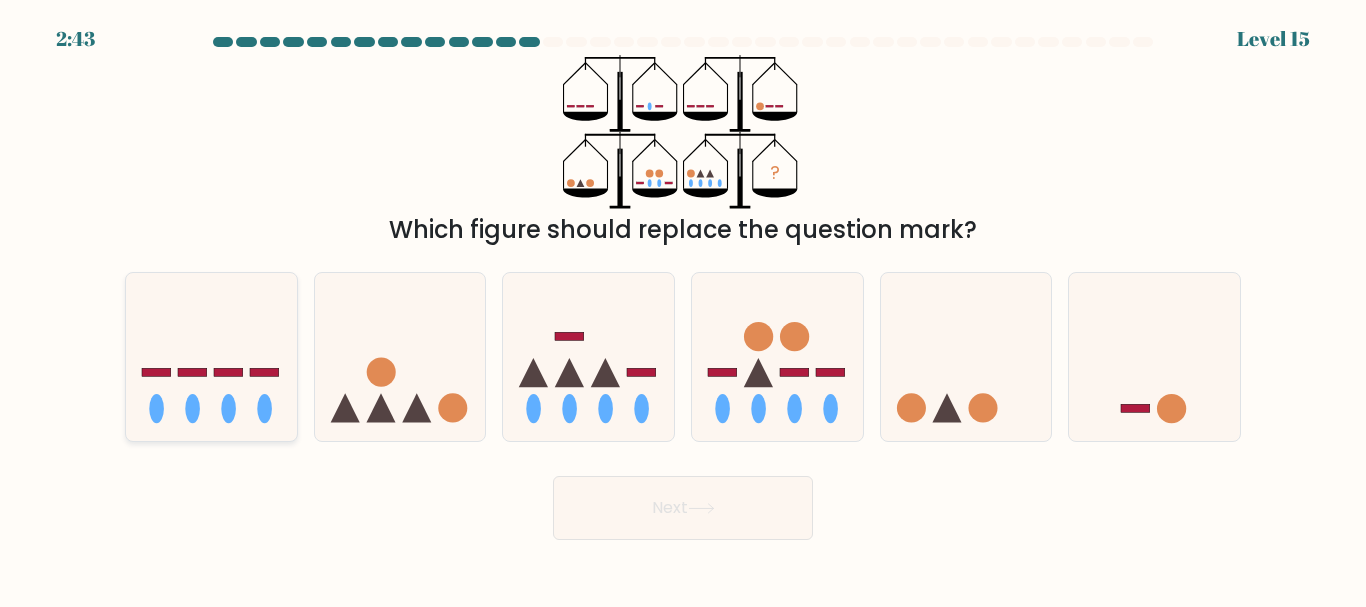 click 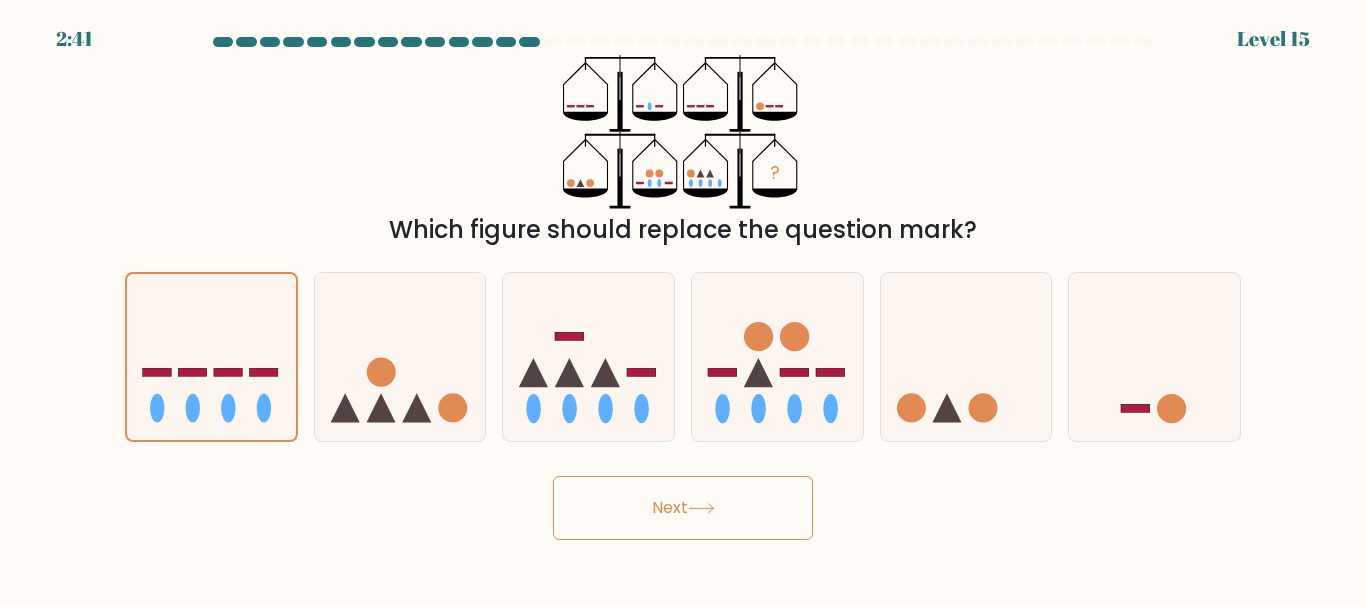 click on "Next" at bounding box center [683, 508] 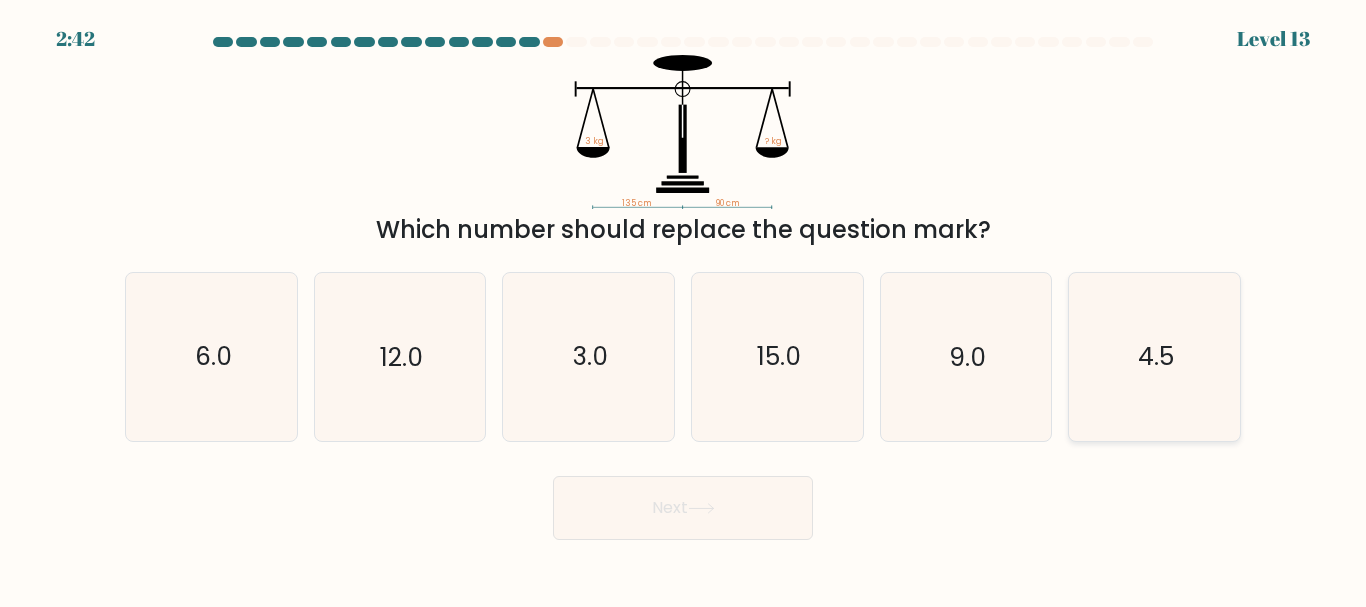 click on "4.5" 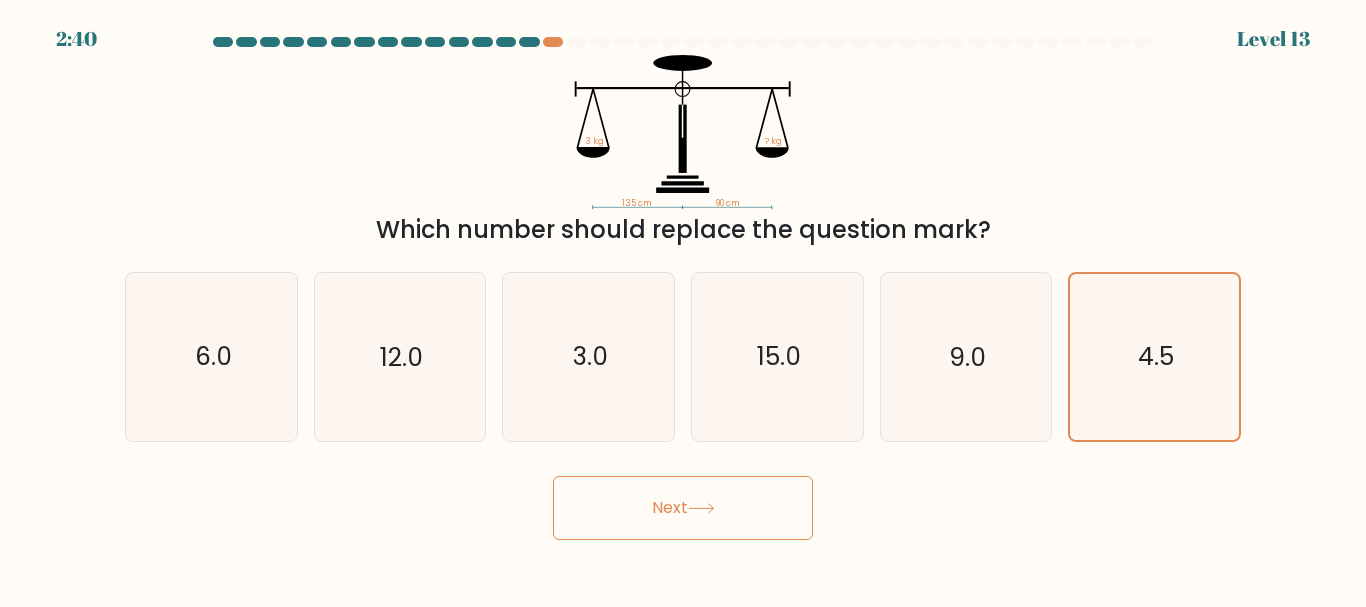 click on "Next" at bounding box center [683, 508] 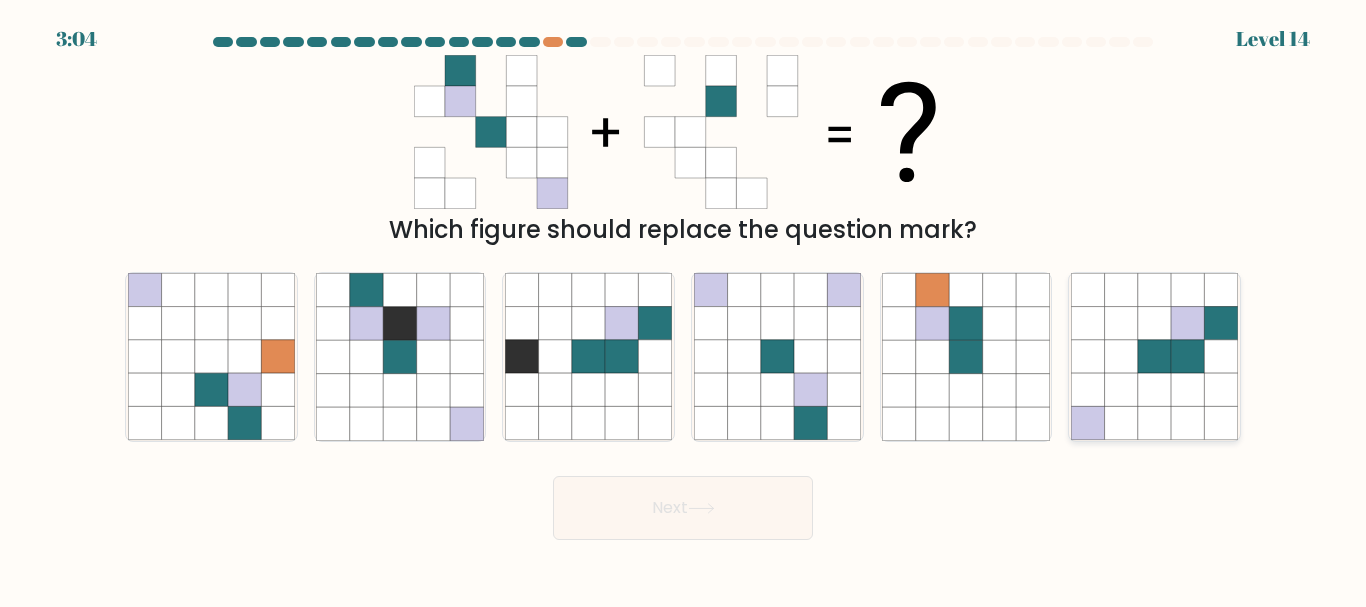 click 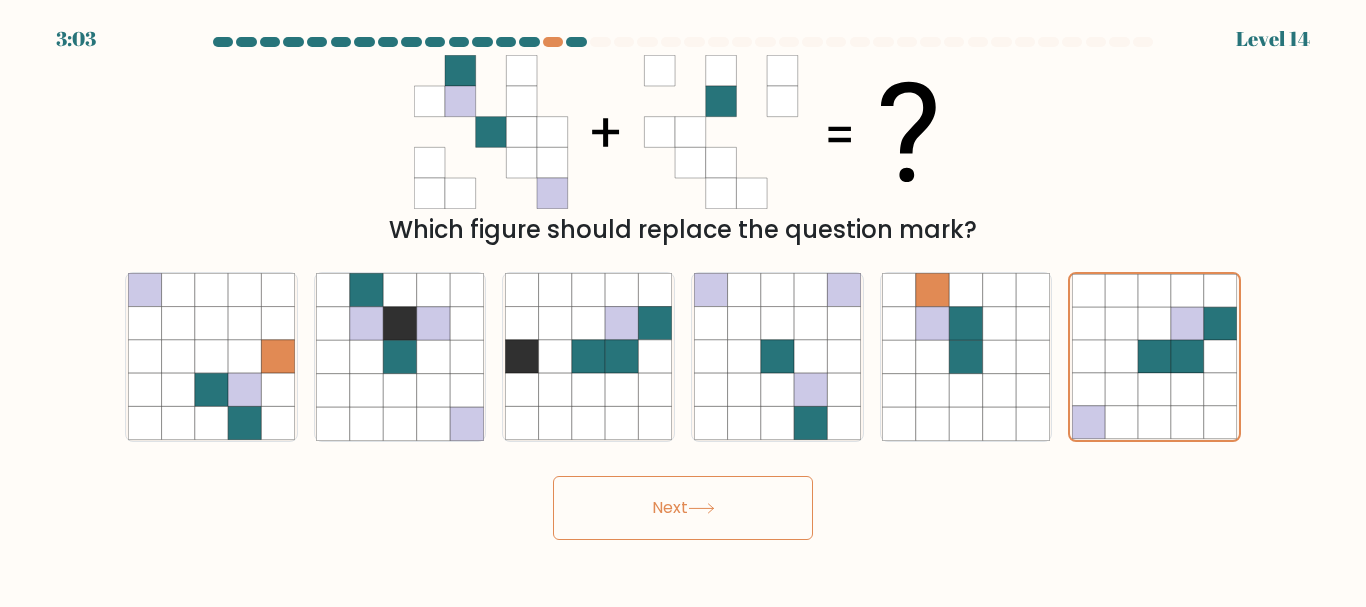 click on "Next" at bounding box center [683, 508] 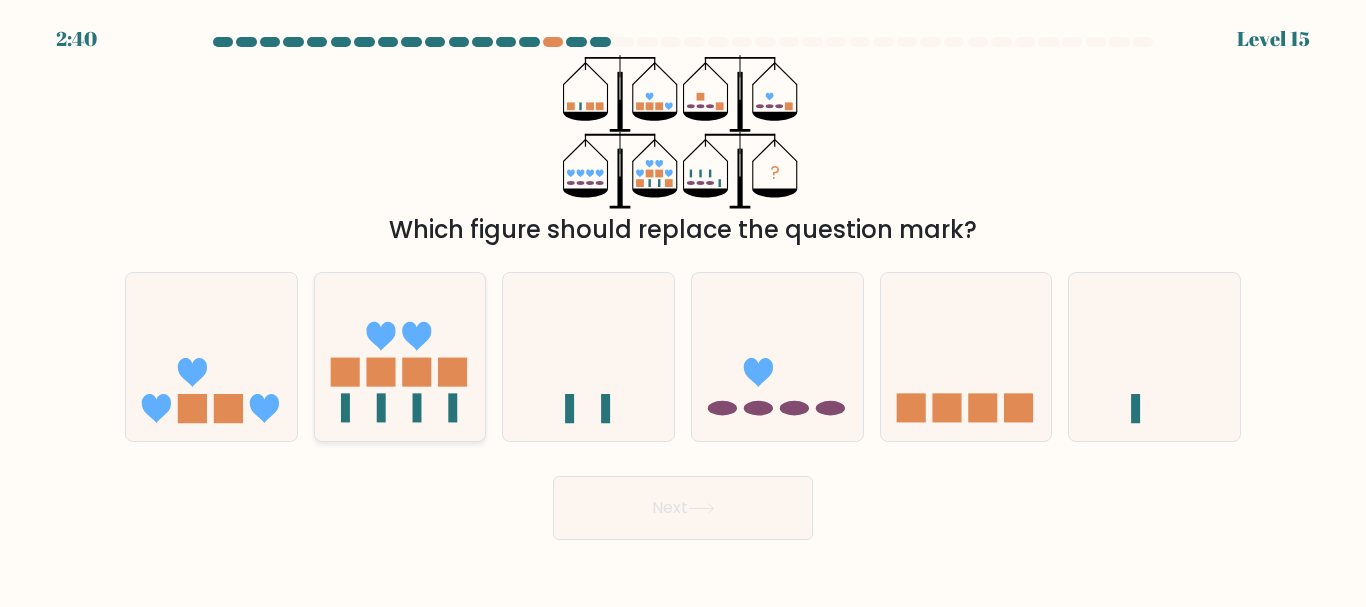 click 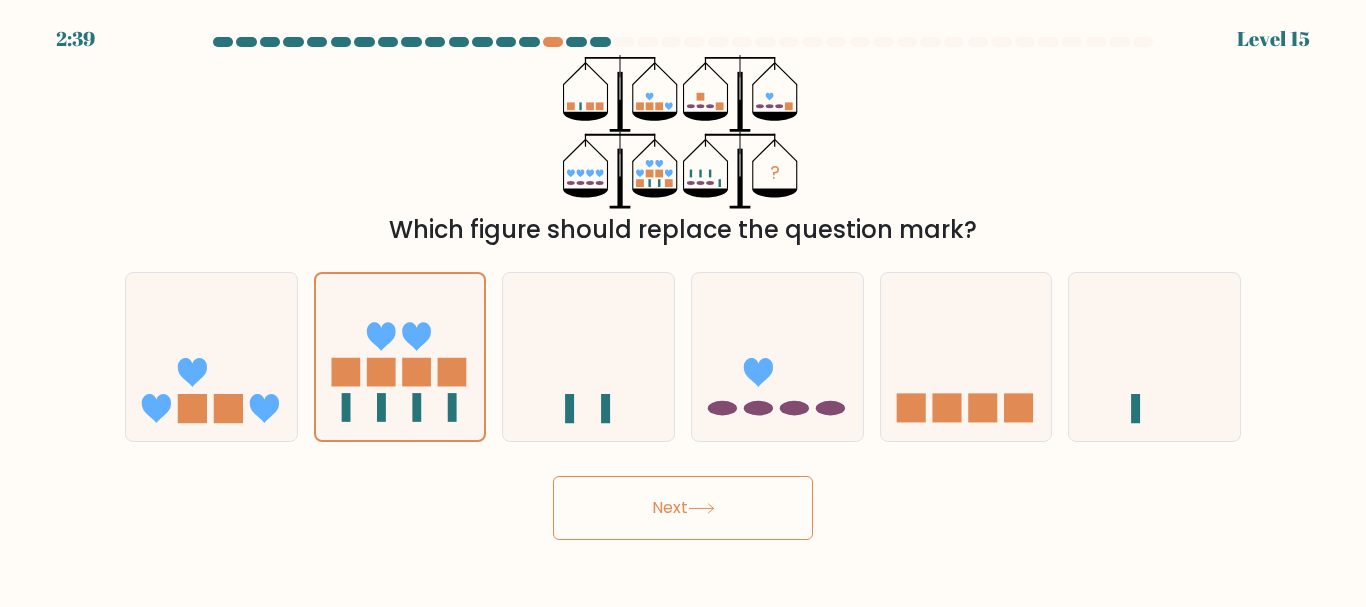 click on "Next" at bounding box center (683, 508) 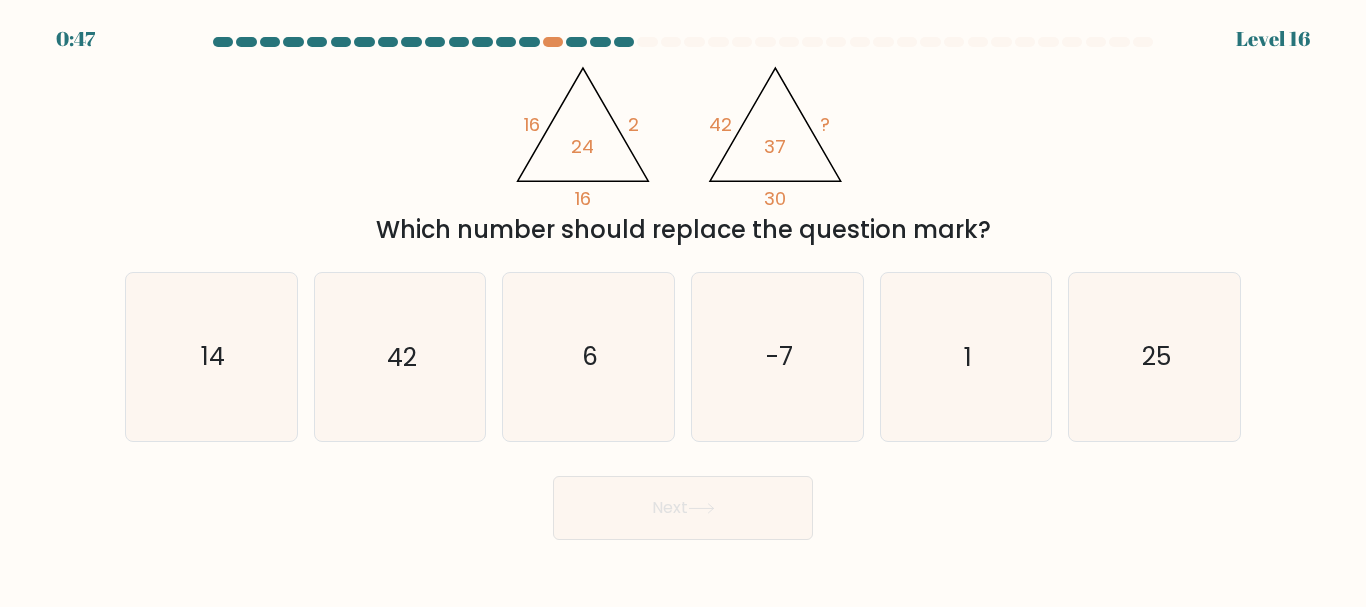 click on "@import url('https://fonts.googleapis.com/css?family=Abril+Fatface:400,100,100italic,300,300italic,400italic,500,500italic,700,700italic,900,900italic');                        16       2       16       24                                       @import url('https://fonts.googleapis.com/css?family=Abril+Fatface:400,100,100italic,300,300italic,400italic,500,500italic,700,700italic,900,900italic');                        42       ?       30       37
Which number should replace the question mark?" at bounding box center (683, 151) 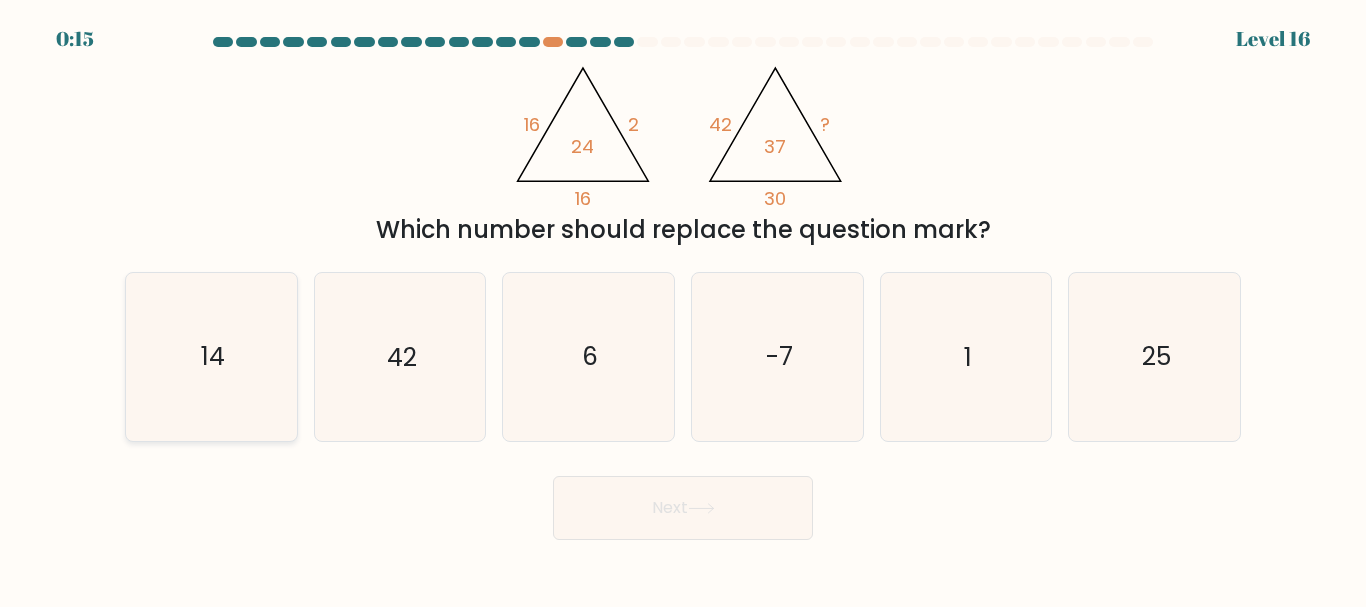 click on "14" 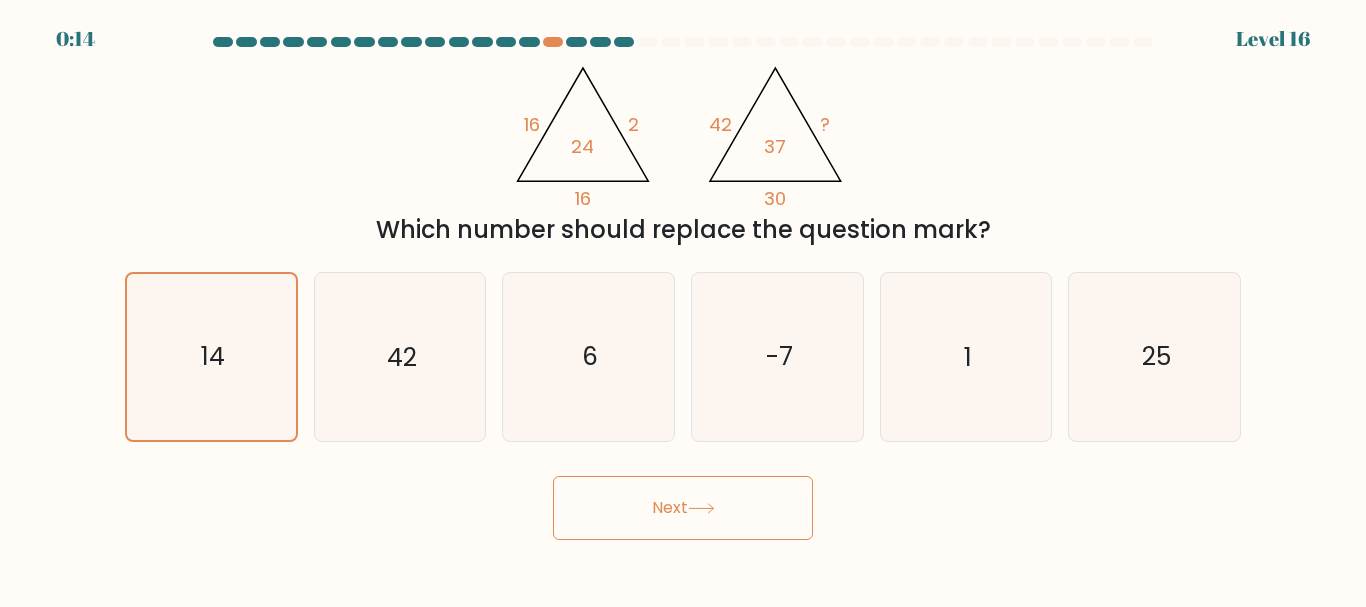 click on "Next" at bounding box center (683, 508) 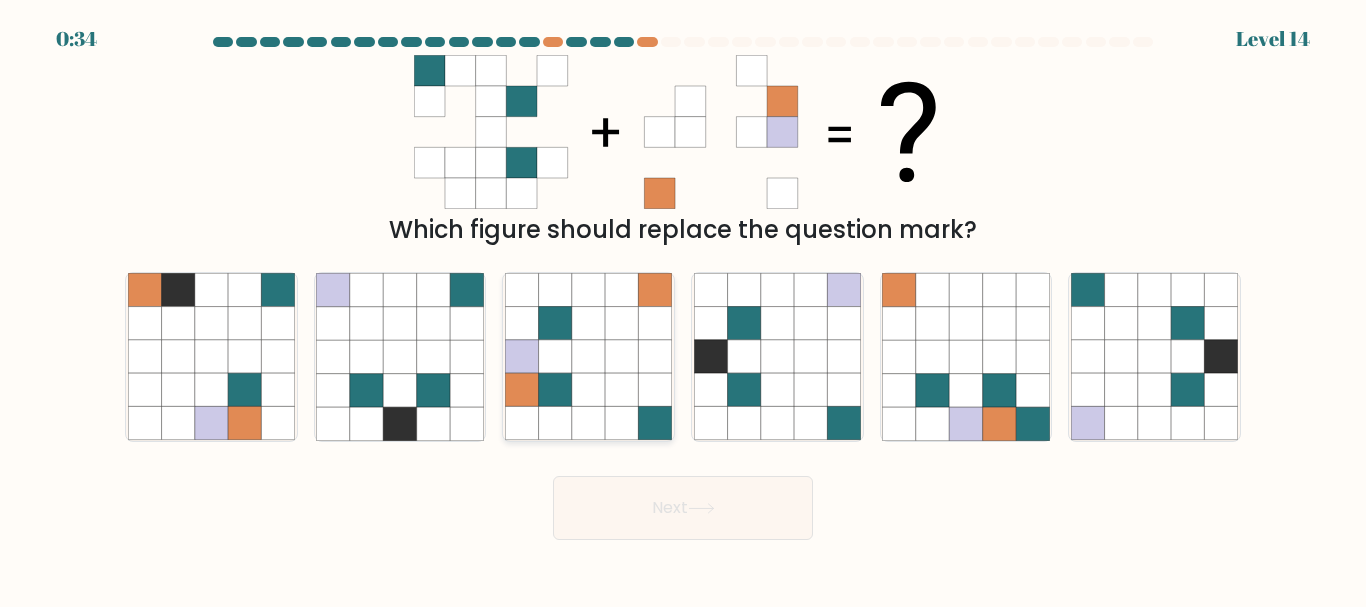 click 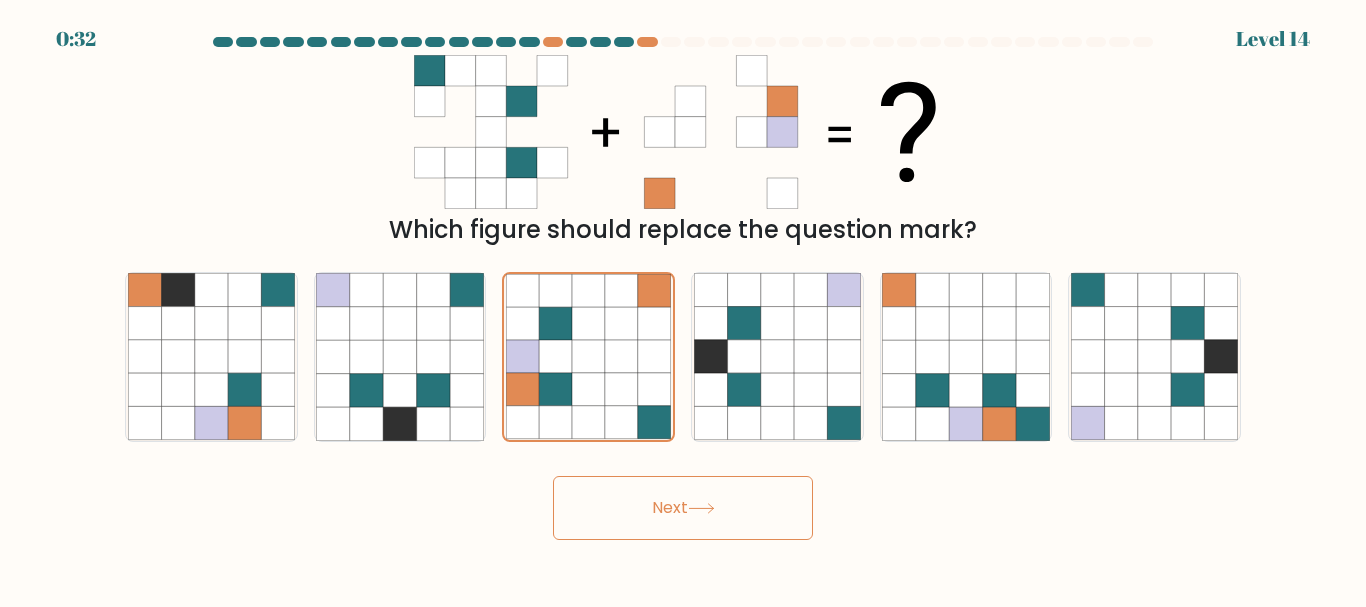 click 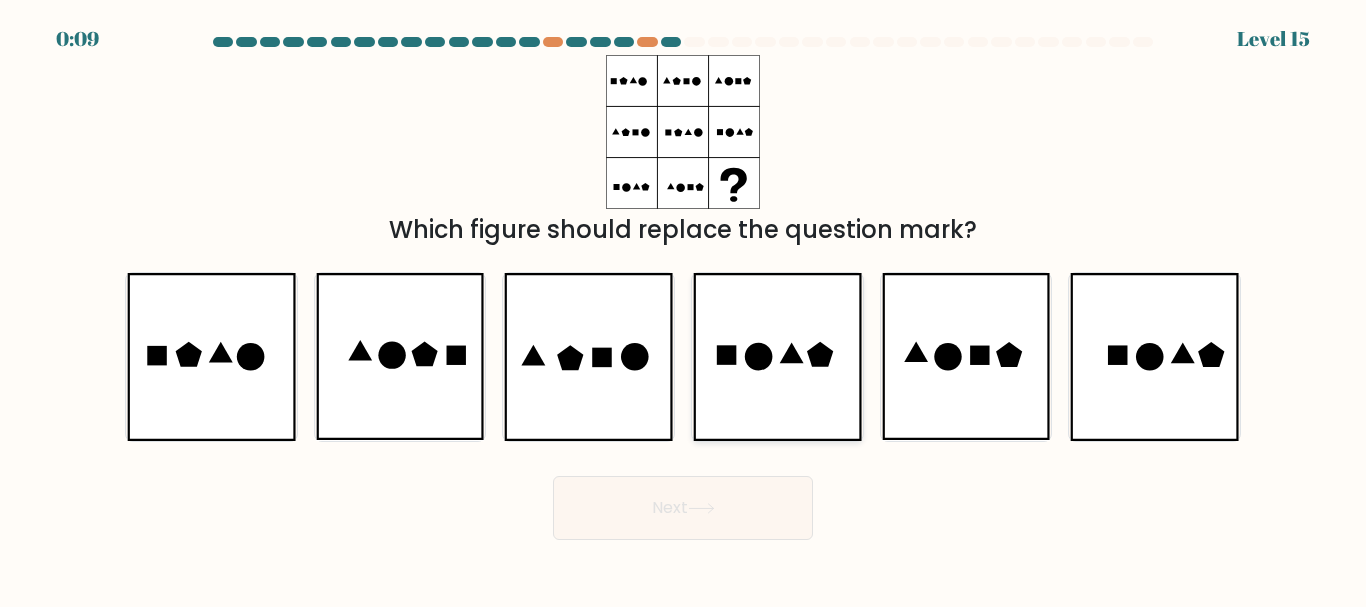 click 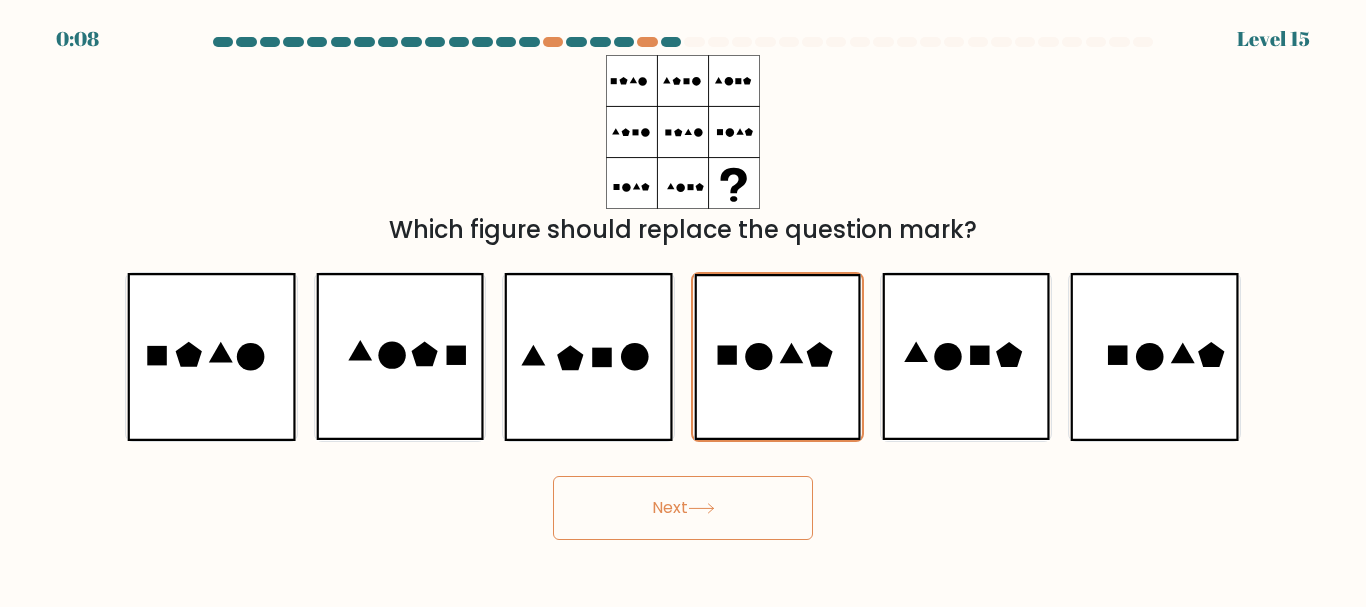 click on "Next" at bounding box center [683, 508] 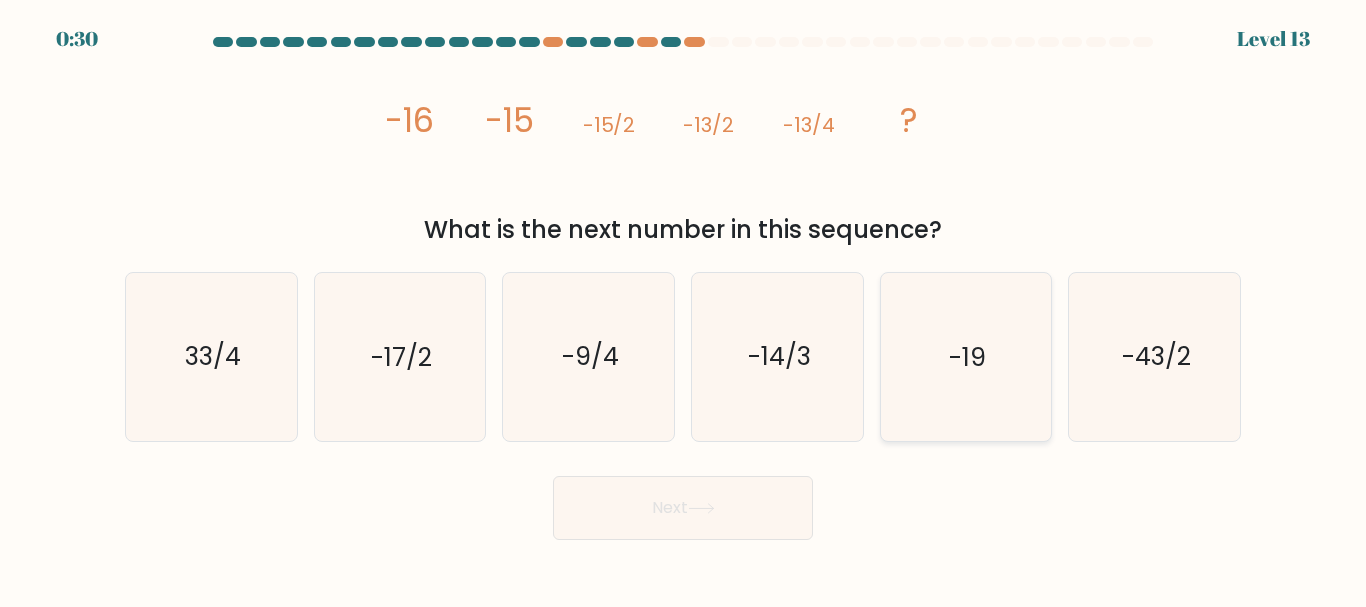 click on "-19" 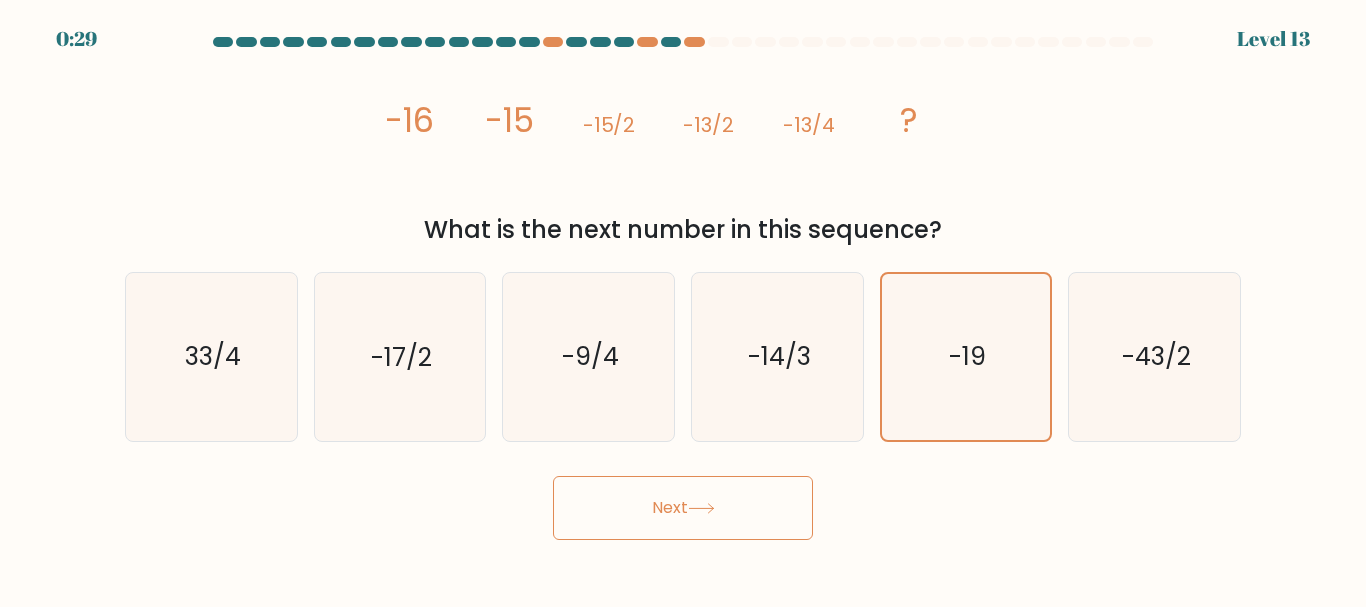 click 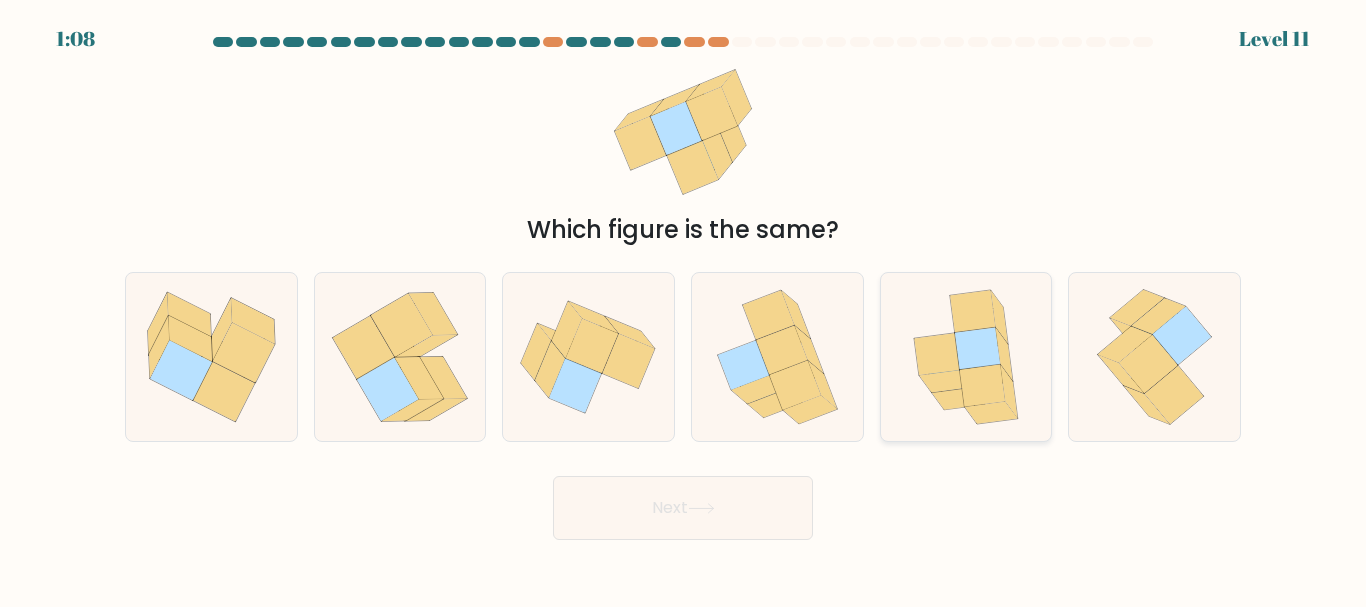 click 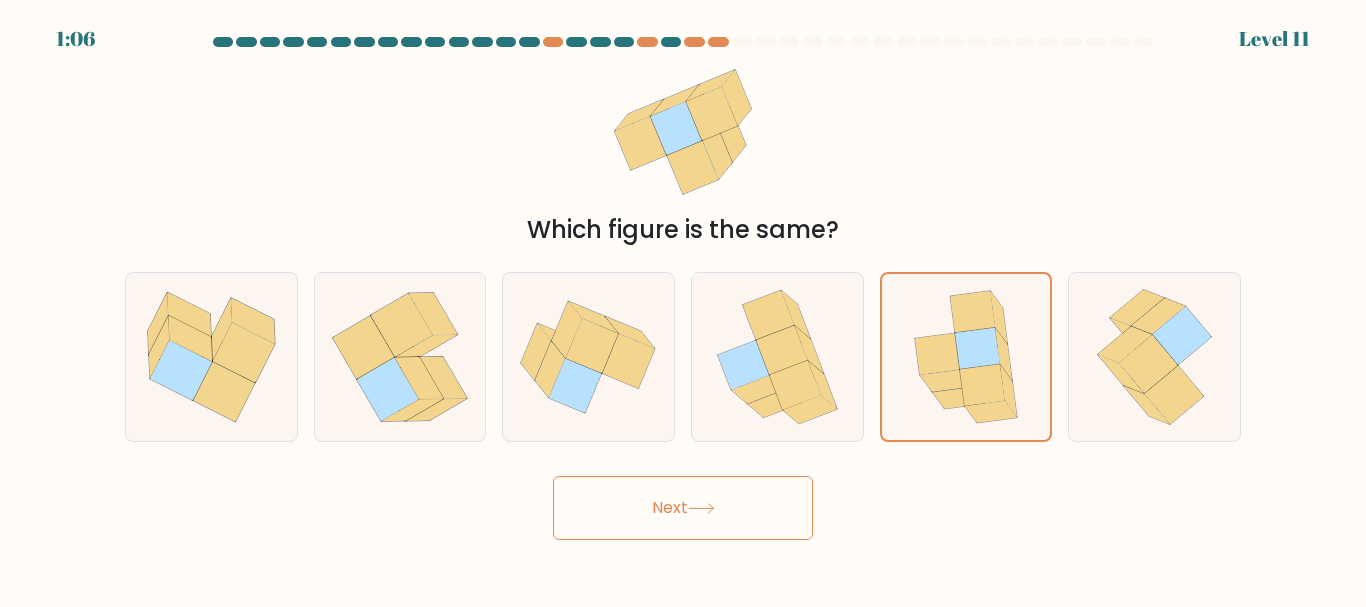 click on "Next" at bounding box center (683, 508) 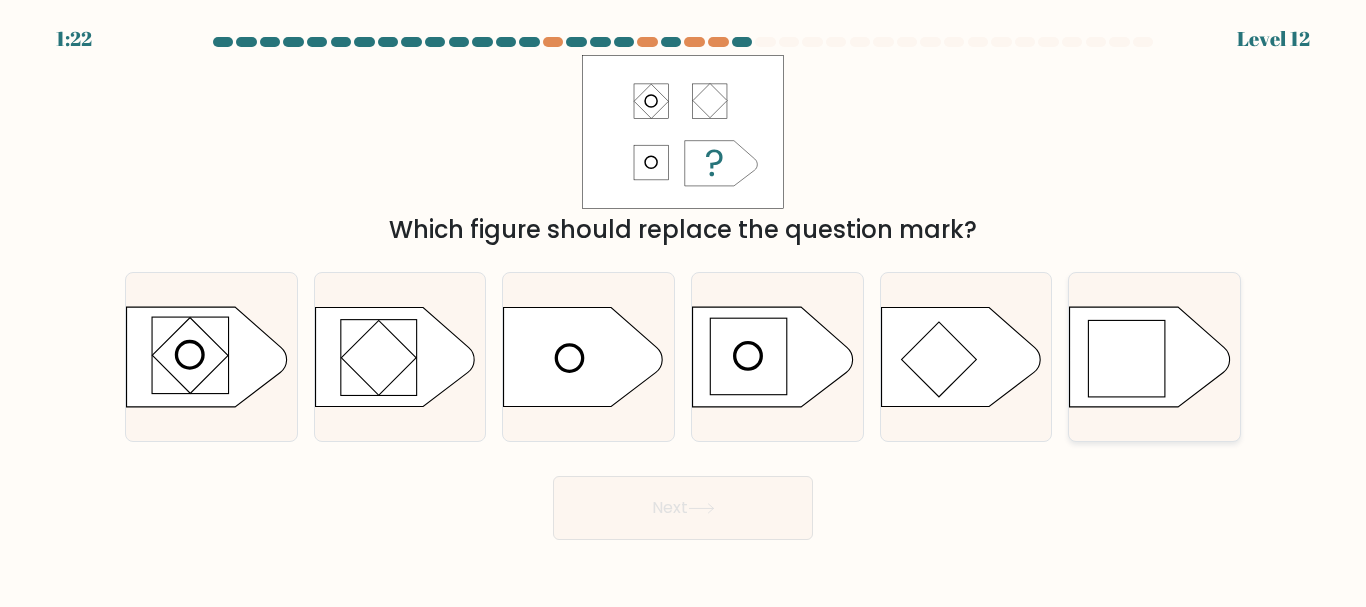 click 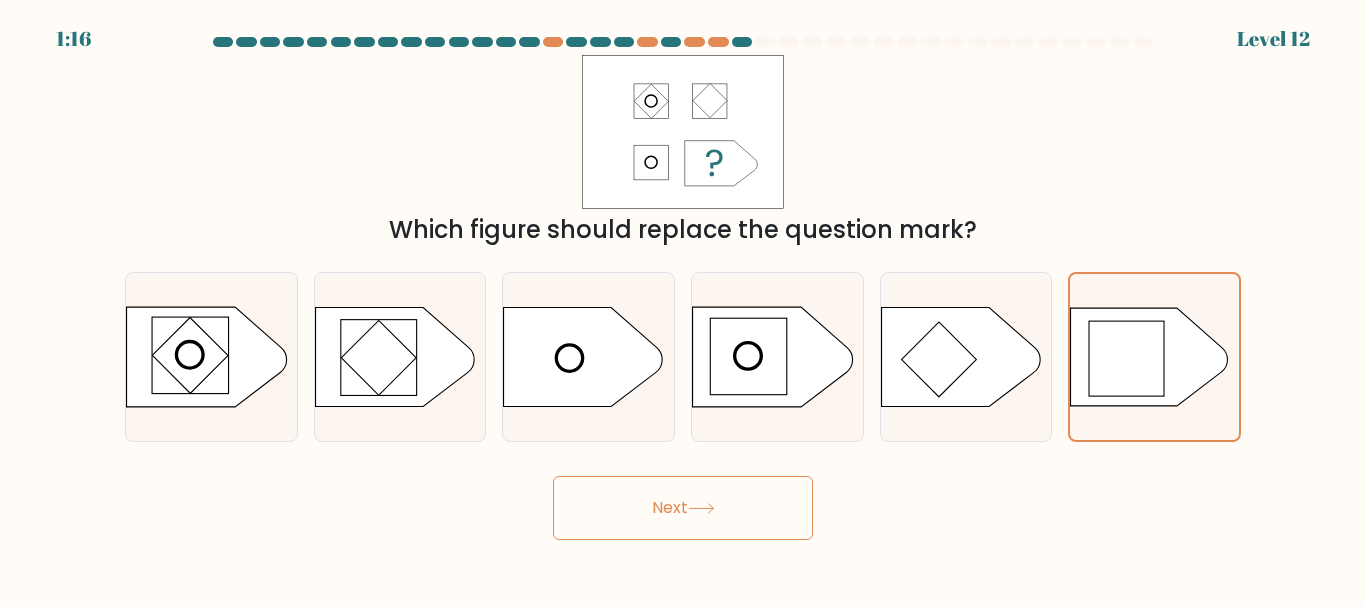 click on "Next" at bounding box center [683, 508] 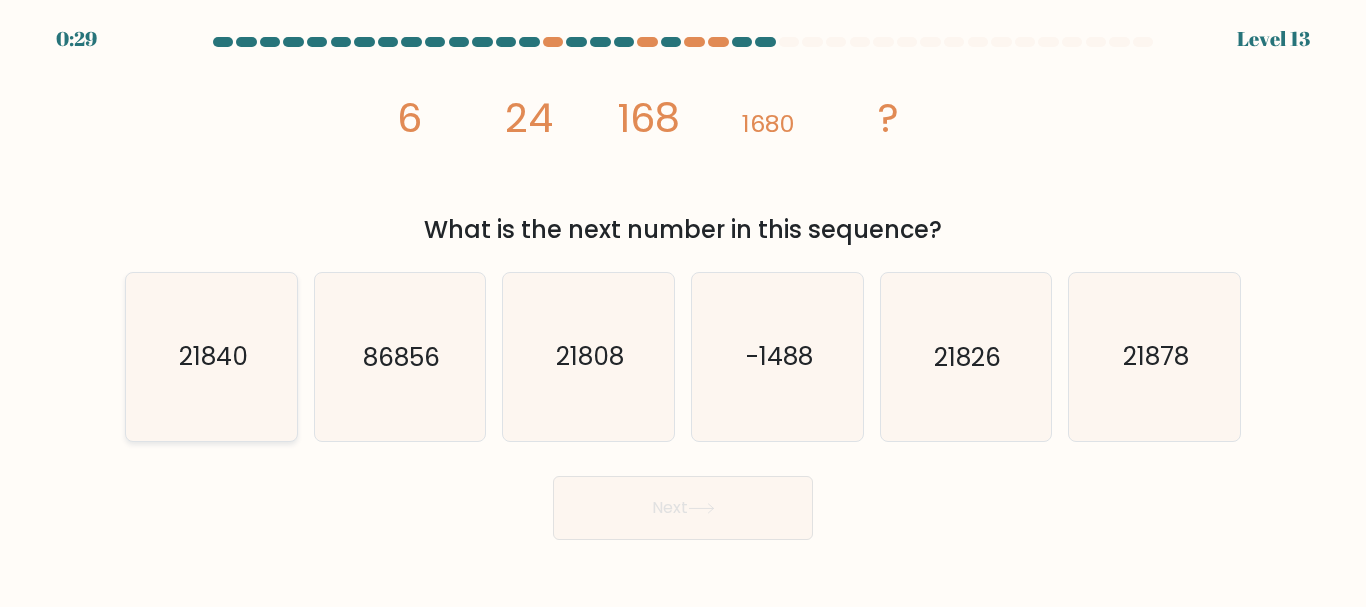 click on "21840" 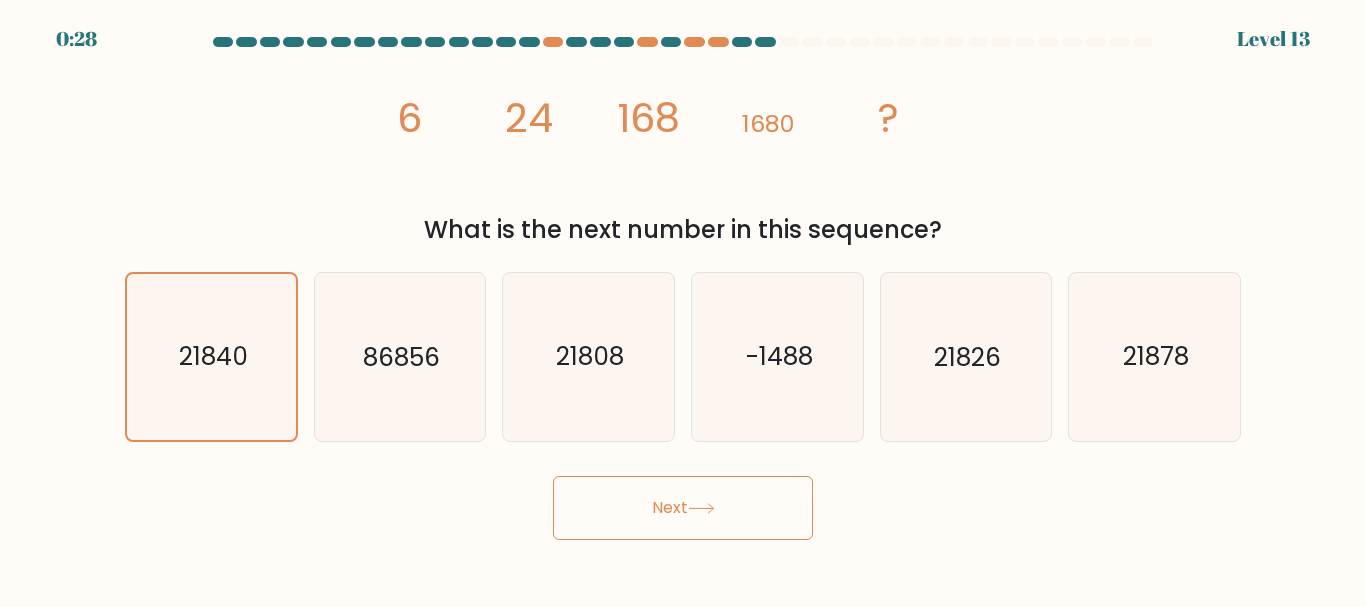 click on "Next" at bounding box center (683, 508) 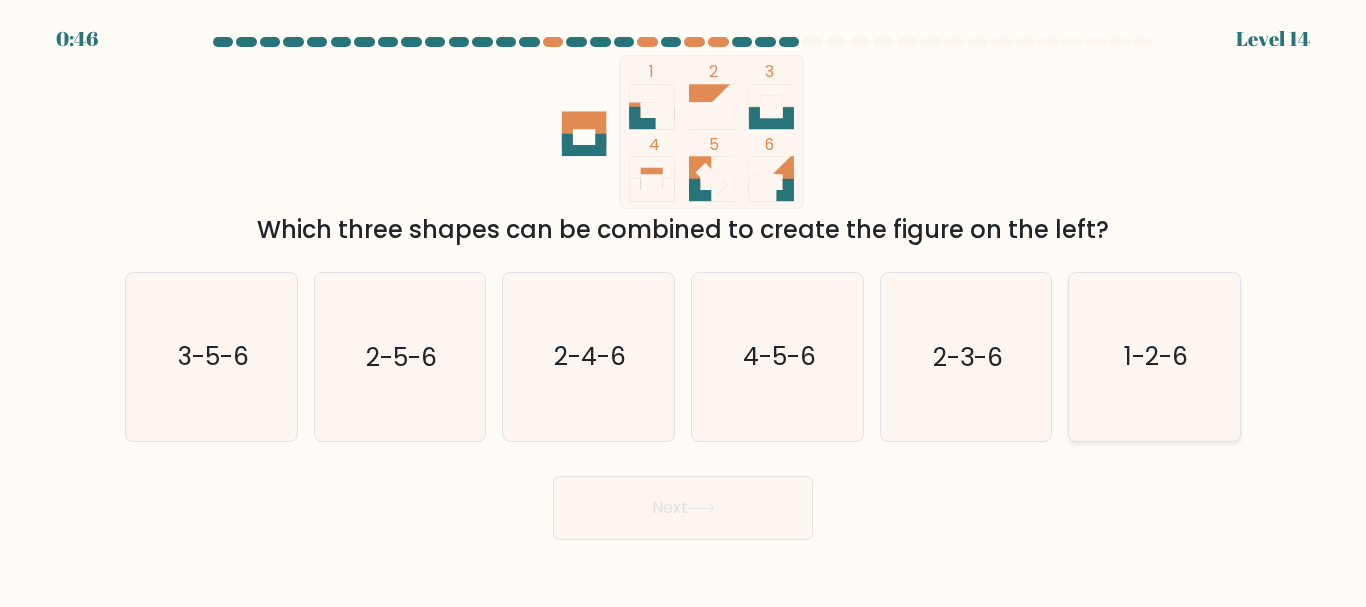 click on "1-2-6" 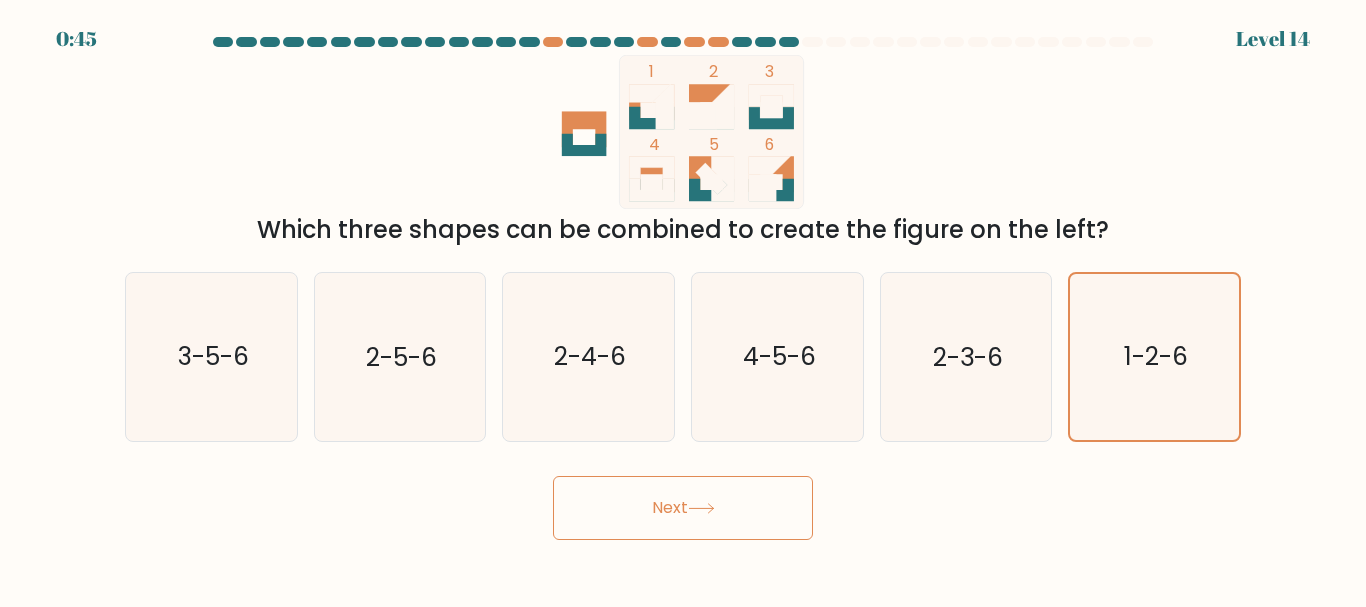 click on "Next" at bounding box center (683, 508) 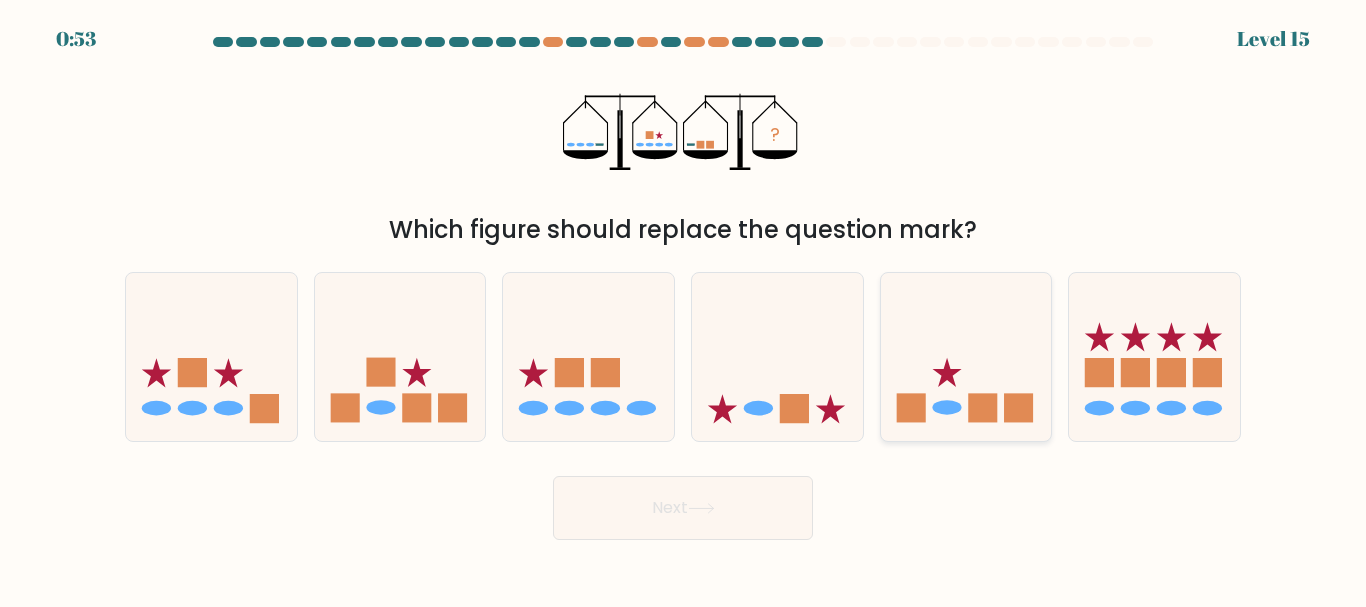 click 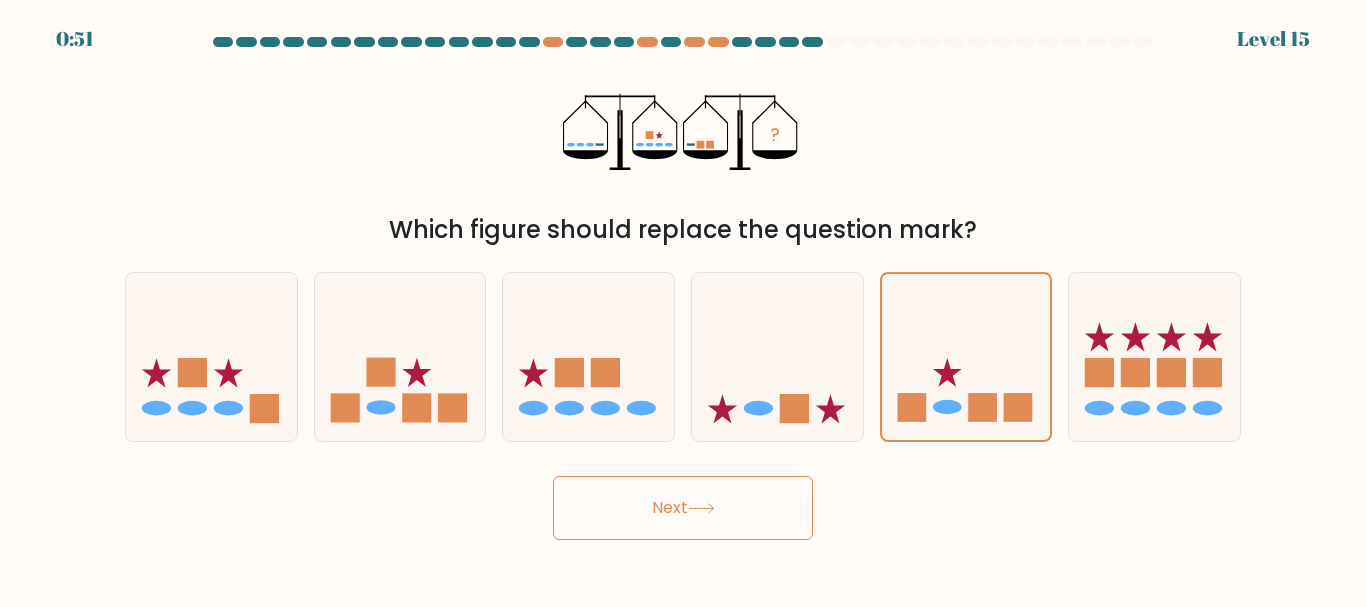 click on "Next" at bounding box center [683, 508] 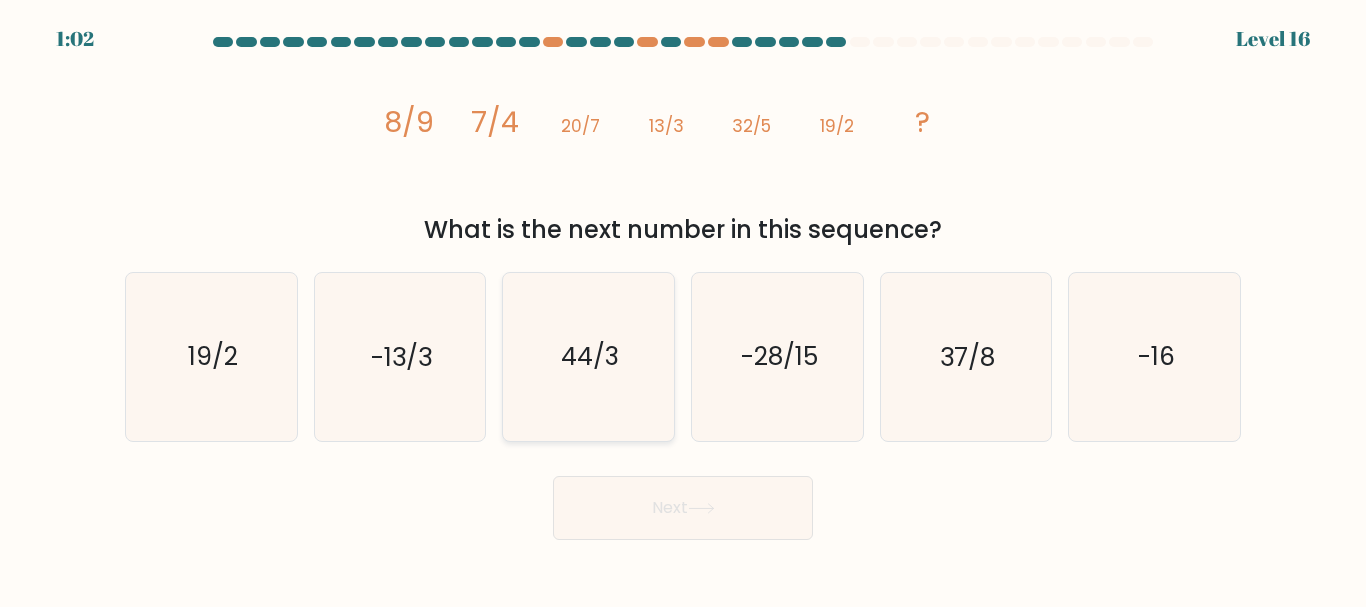 click on "44/3" 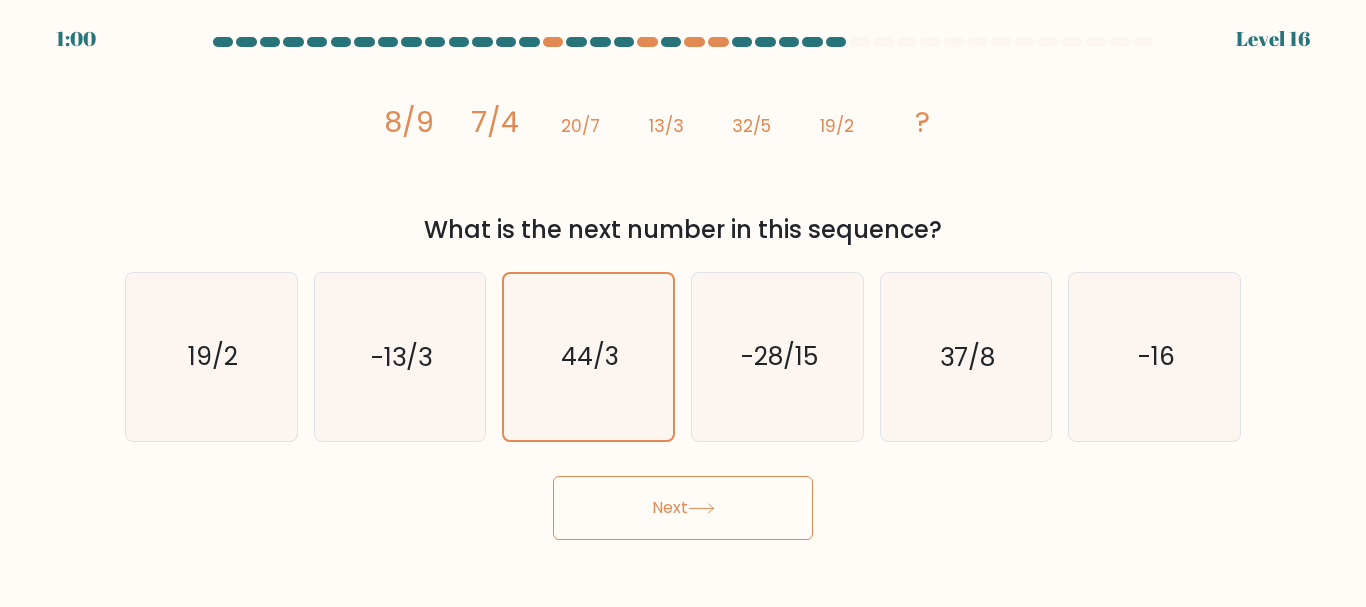 click on "Next" at bounding box center (683, 508) 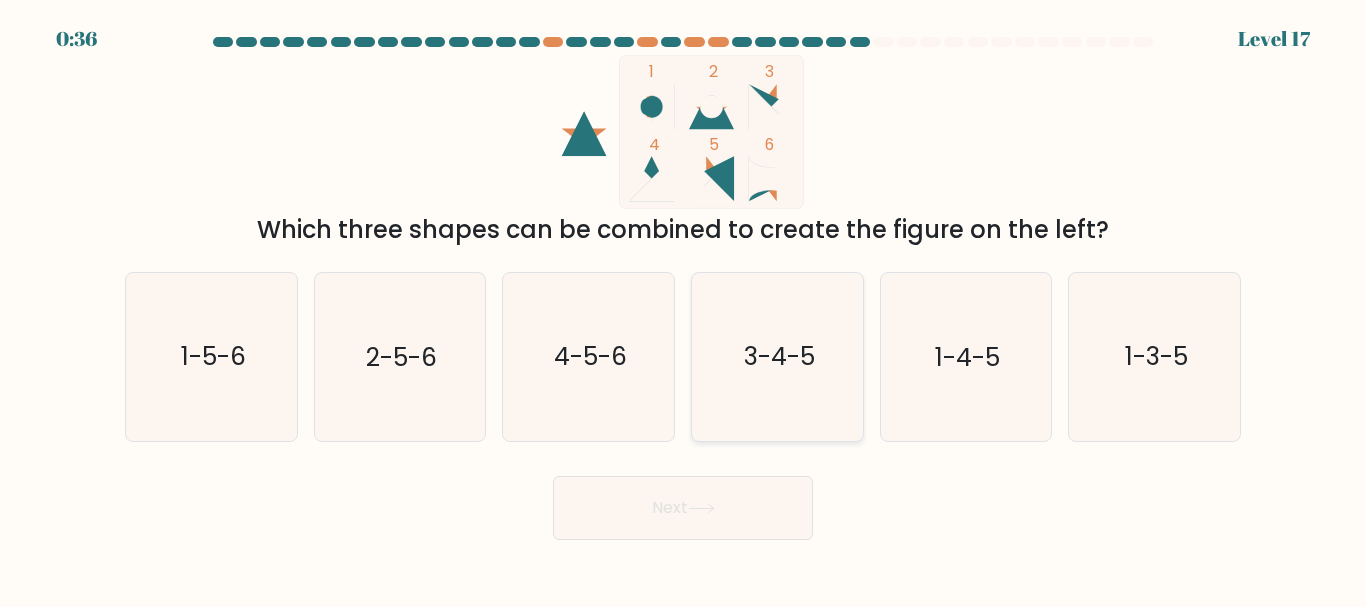 click on "3-4-5" 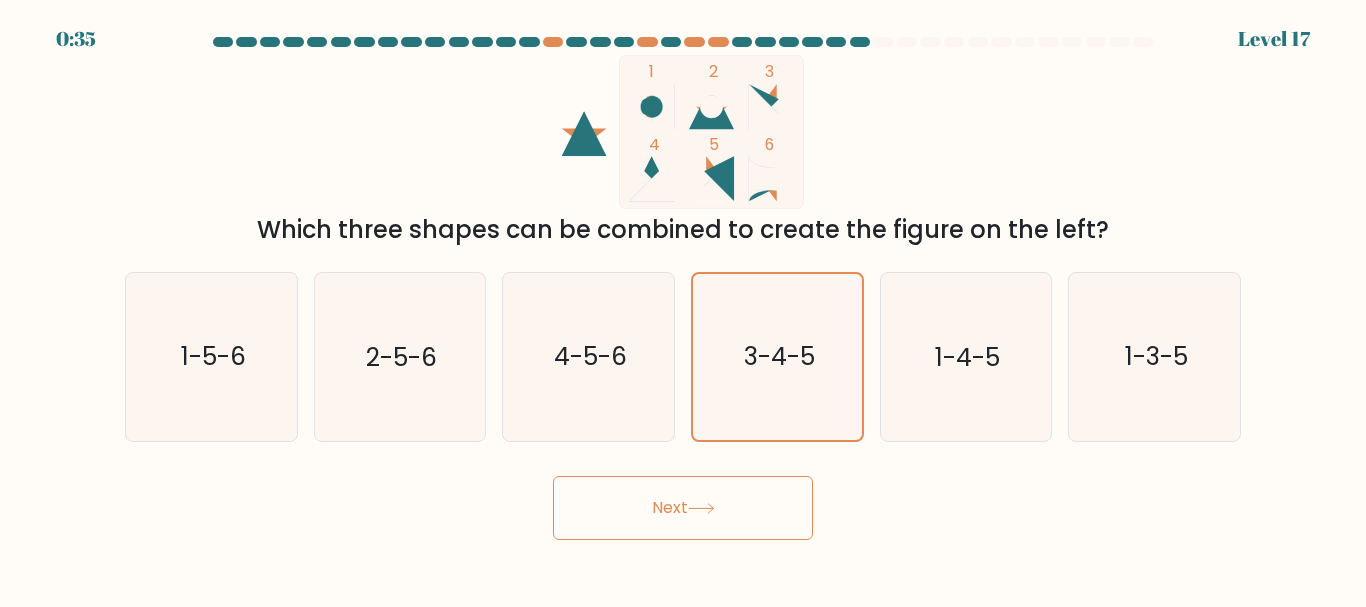 click on "Next" at bounding box center [683, 508] 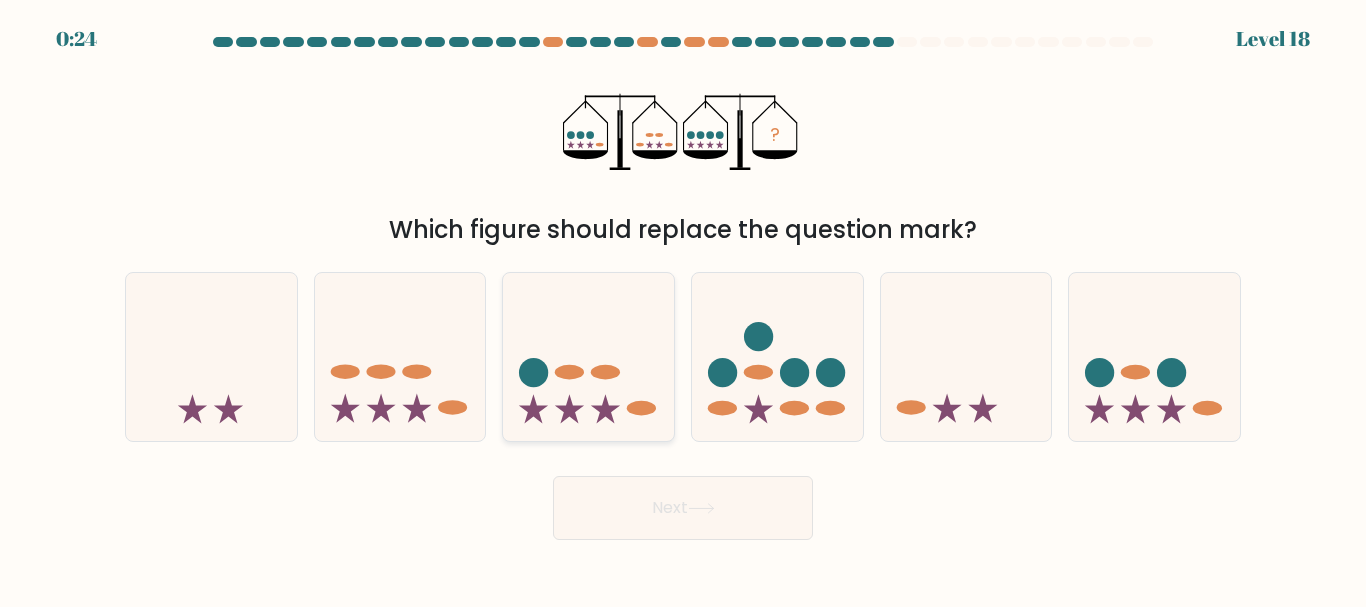 click 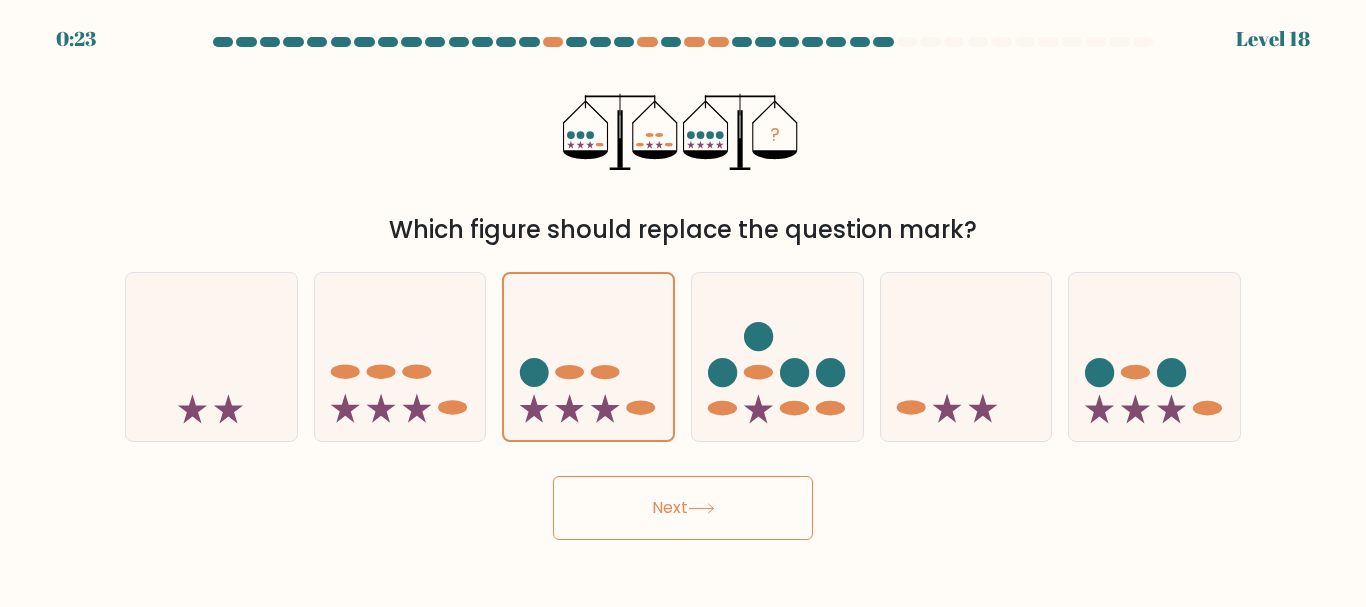 click on "Next" at bounding box center [683, 508] 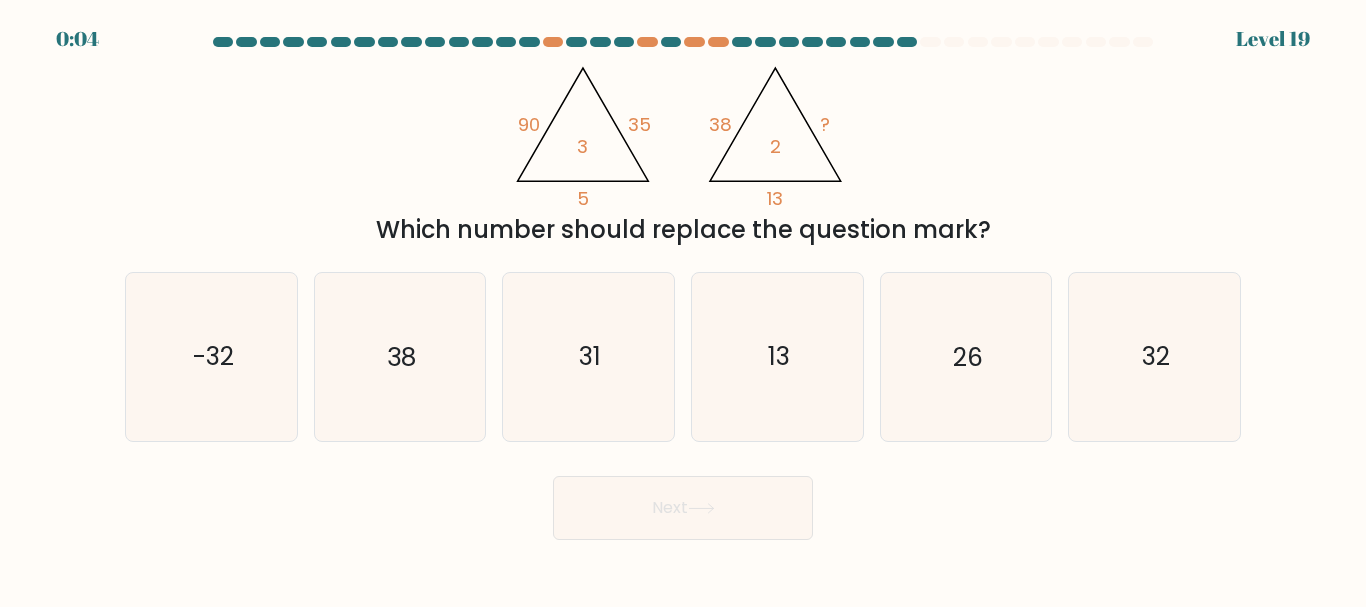 click on "@import url('https://fonts.googleapis.com/css?family=Abril+Fatface:400,100,100italic,300,300italic,400italic,500,500italic,700,700italic,900,900italic');                        90       35       5       3                                       @import url('https://fonts.googleapis.com/css?family=Abril+Fatface:400,100,100italic,300,300italic,400italic,500,500italic,700,700italic,900,900italic');                        38       ?       13       2" 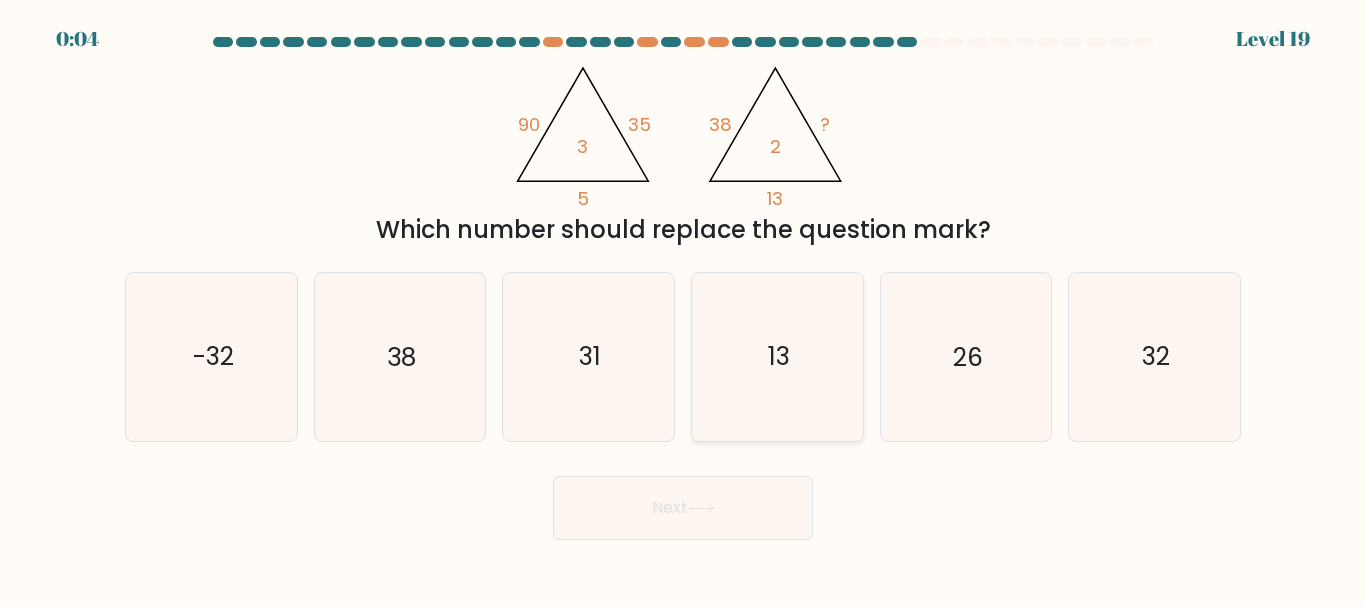 click on "13" 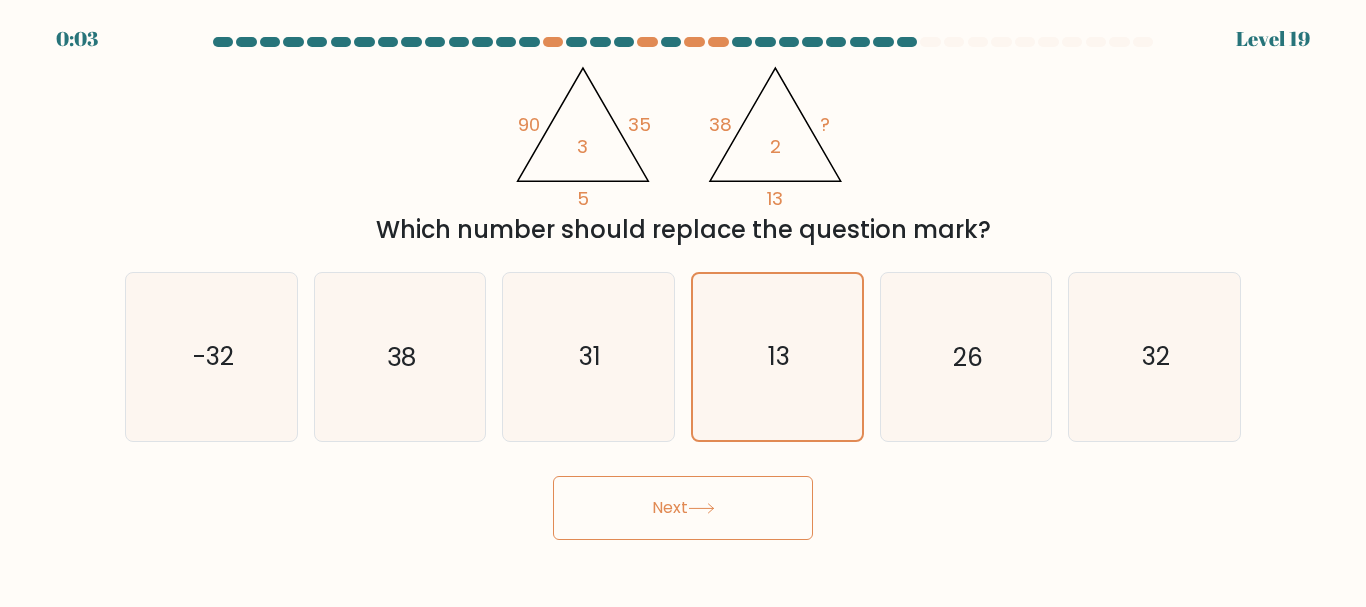 click 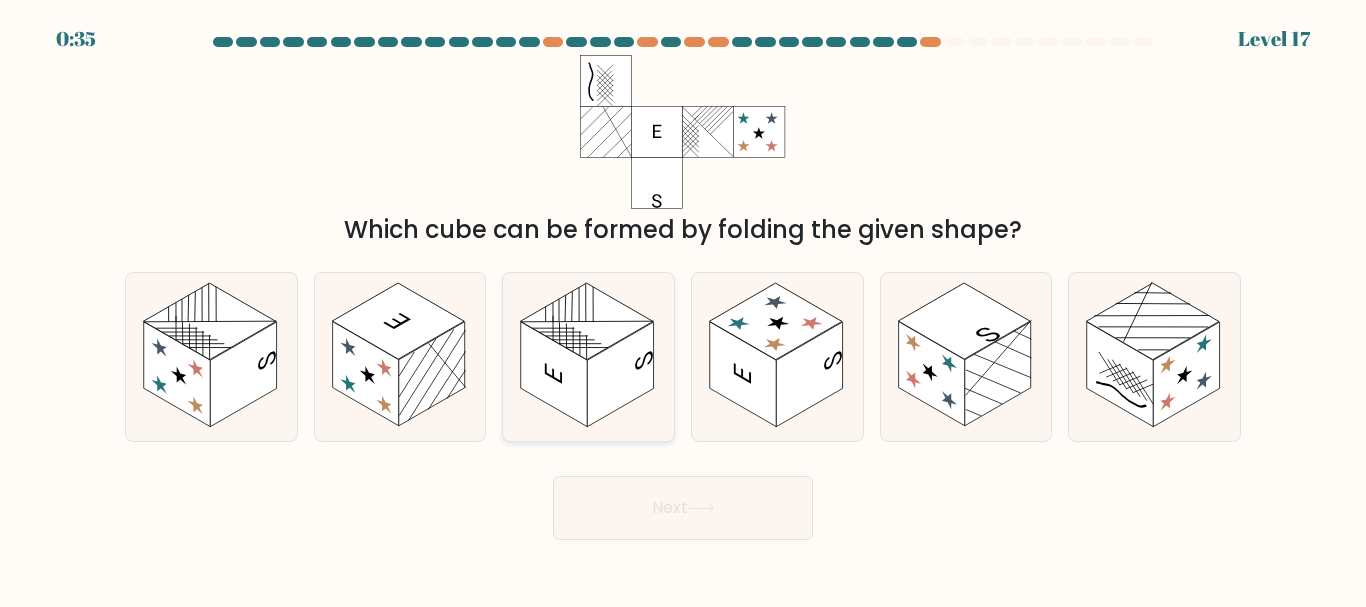 click 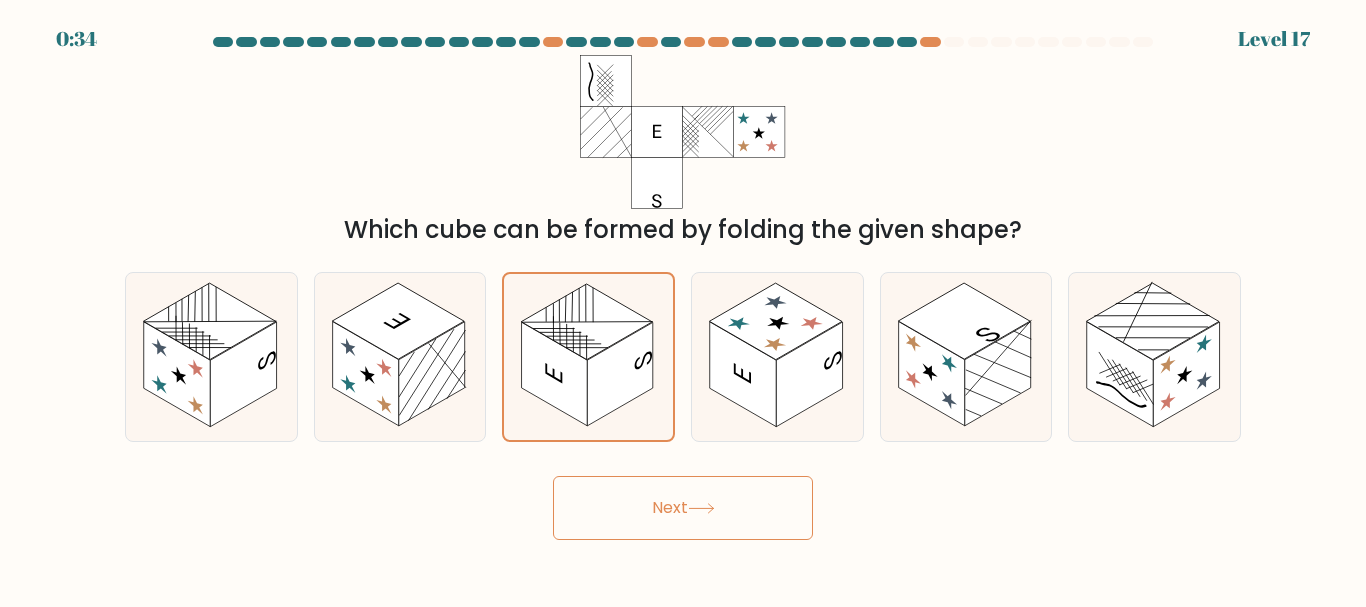 click on "Next" at bounding box center (683, 508) 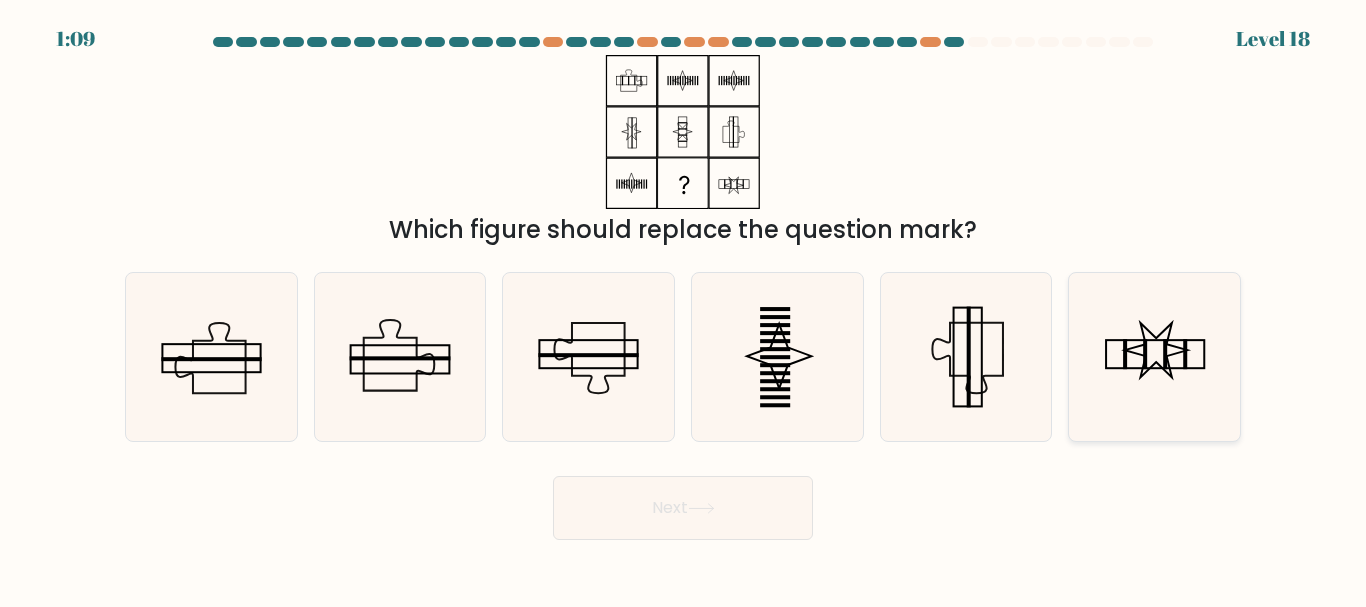 click 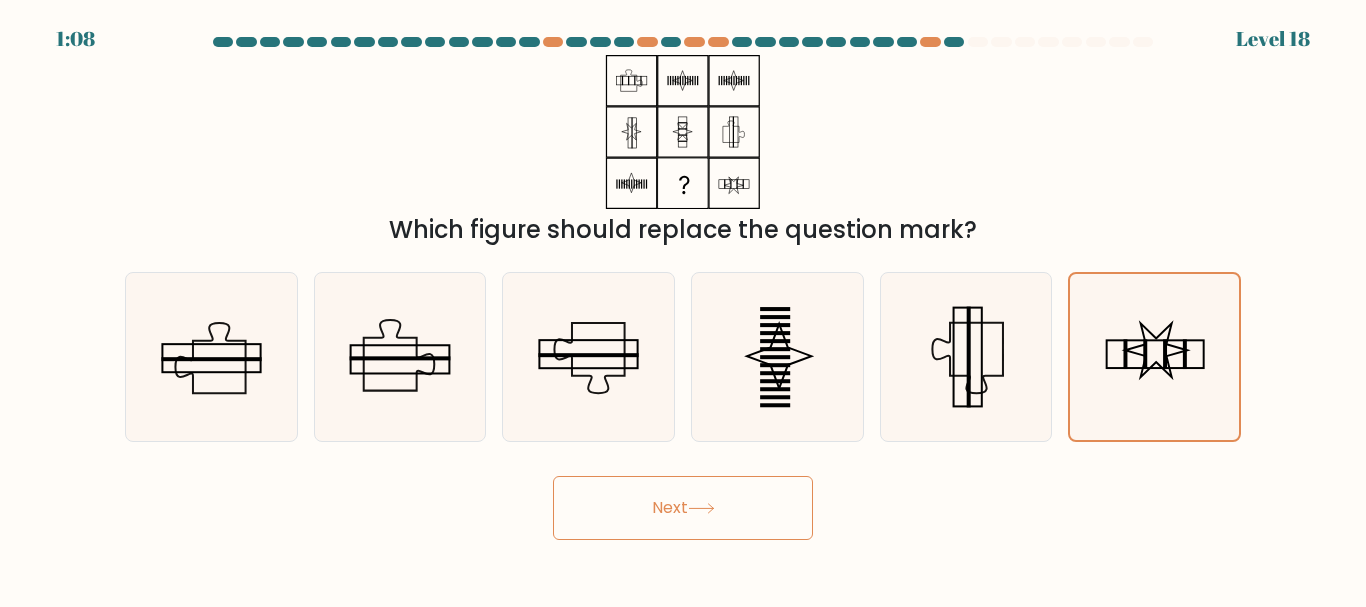 click on "Next" at bounding box center (683, 508) 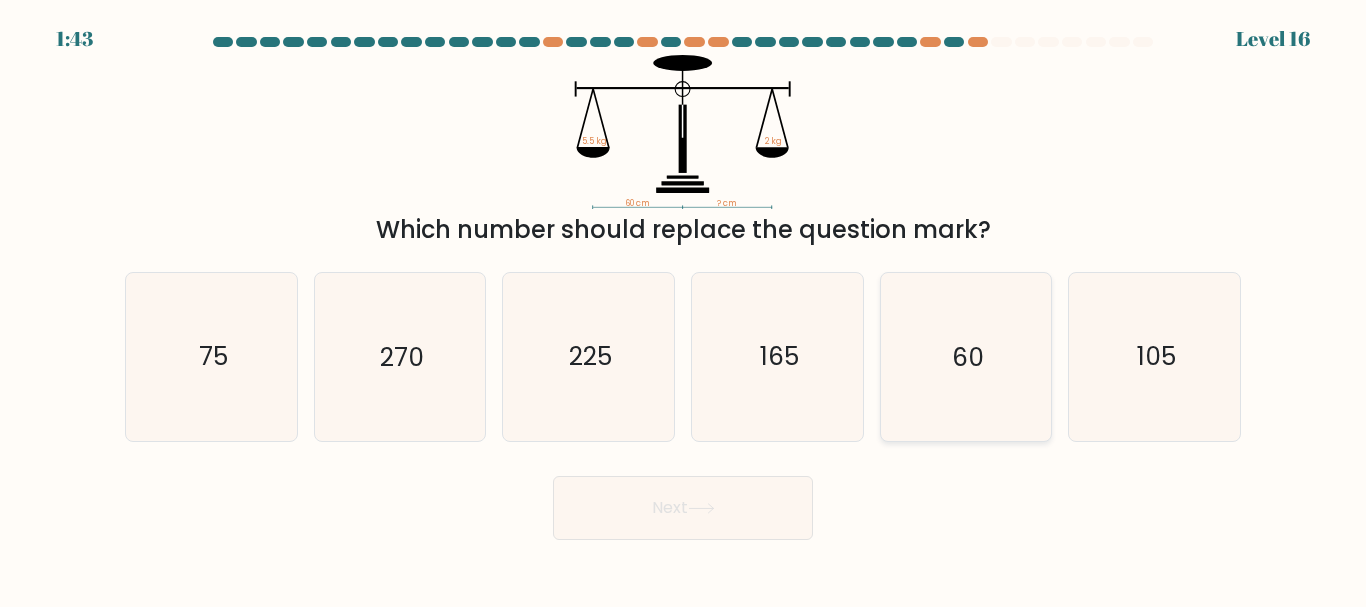 click on "60" 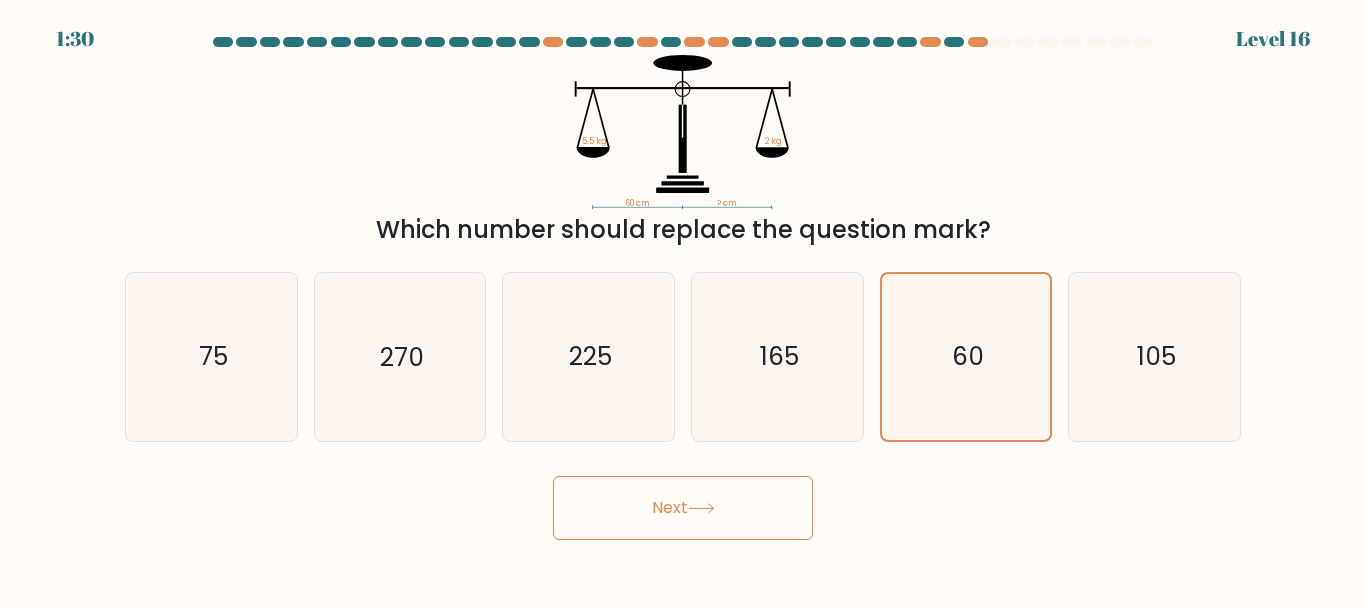 click on "Next" at bounding box center (683, 508) 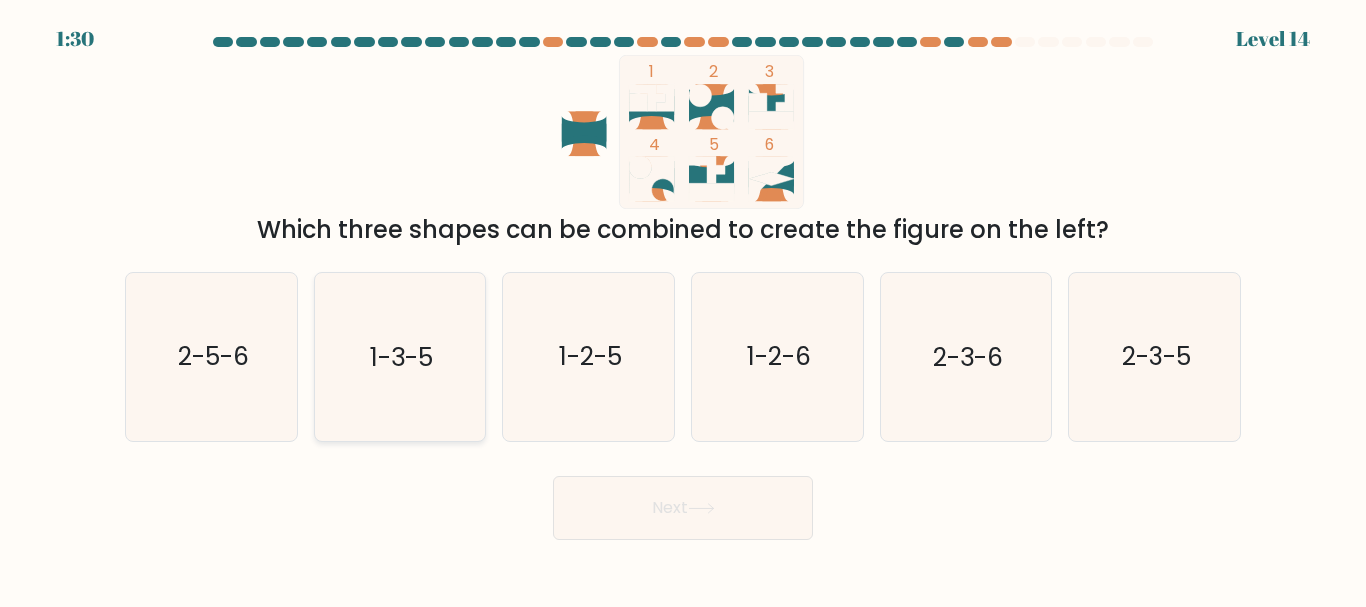 click on "1-3-5" 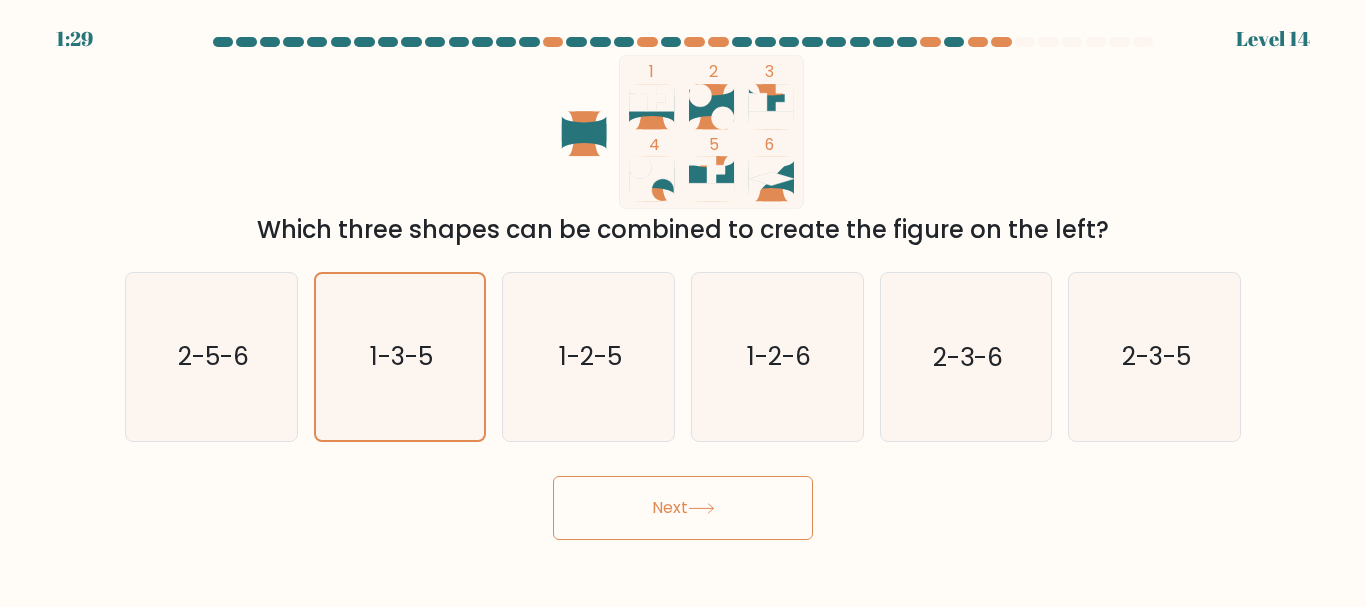 click on "Next" at bounding box center [683, 508] 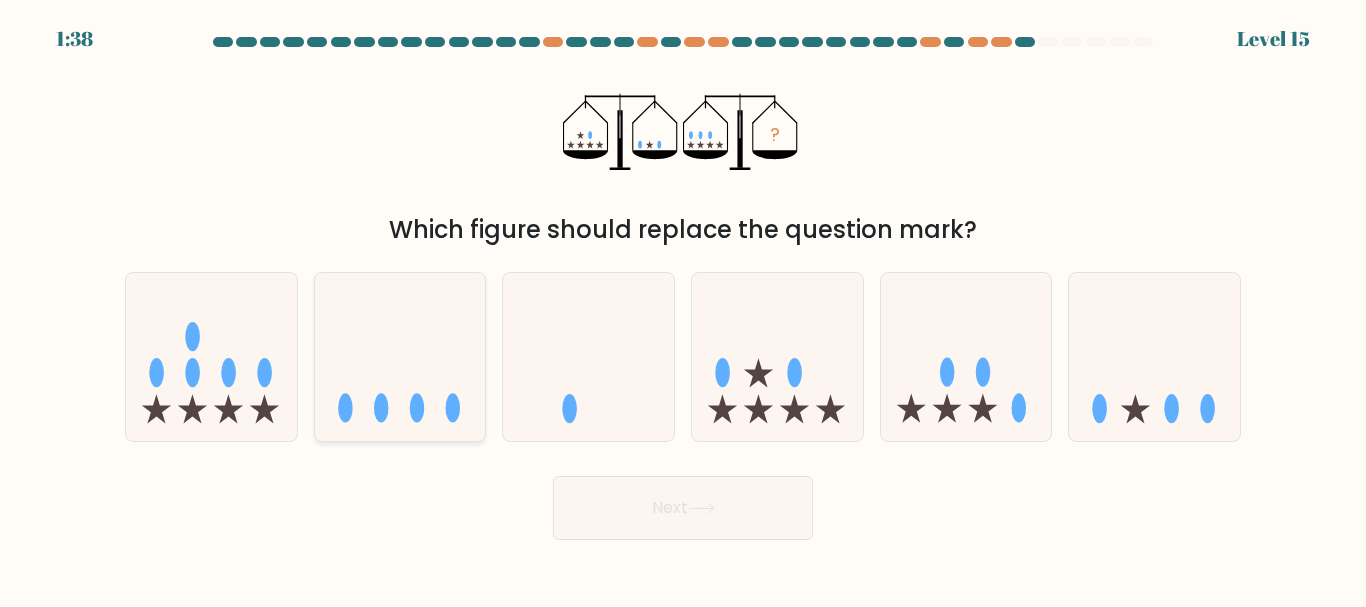 click 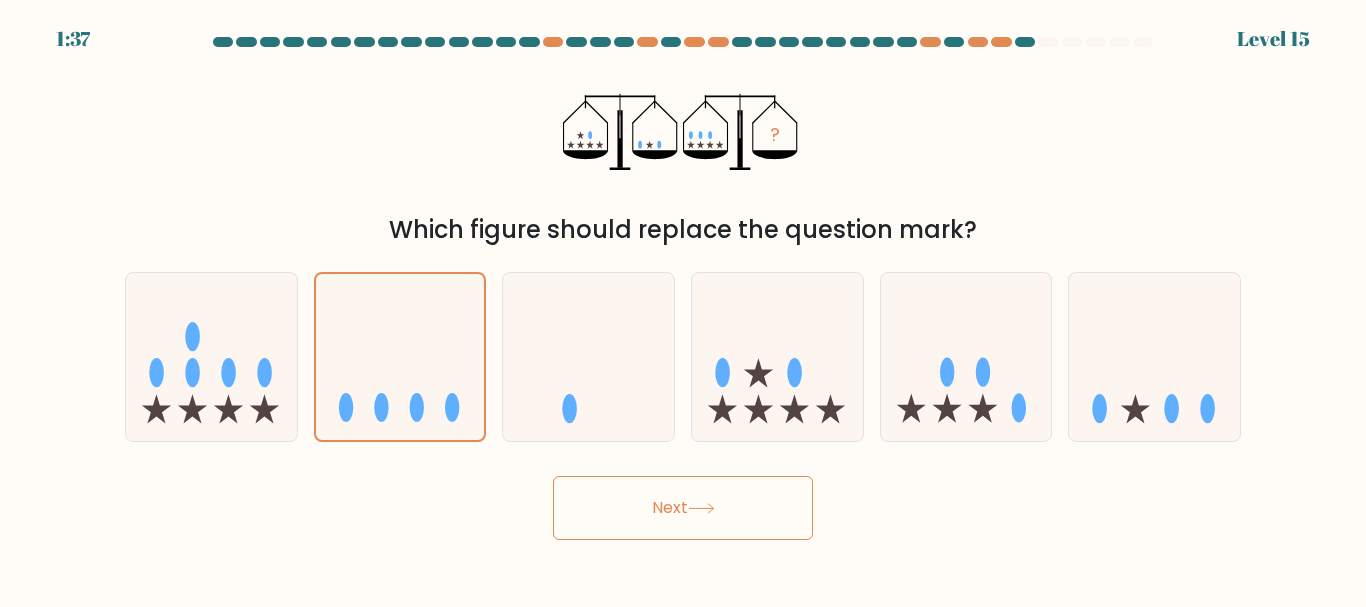 click on "Next" at bounding box center [683, 508] 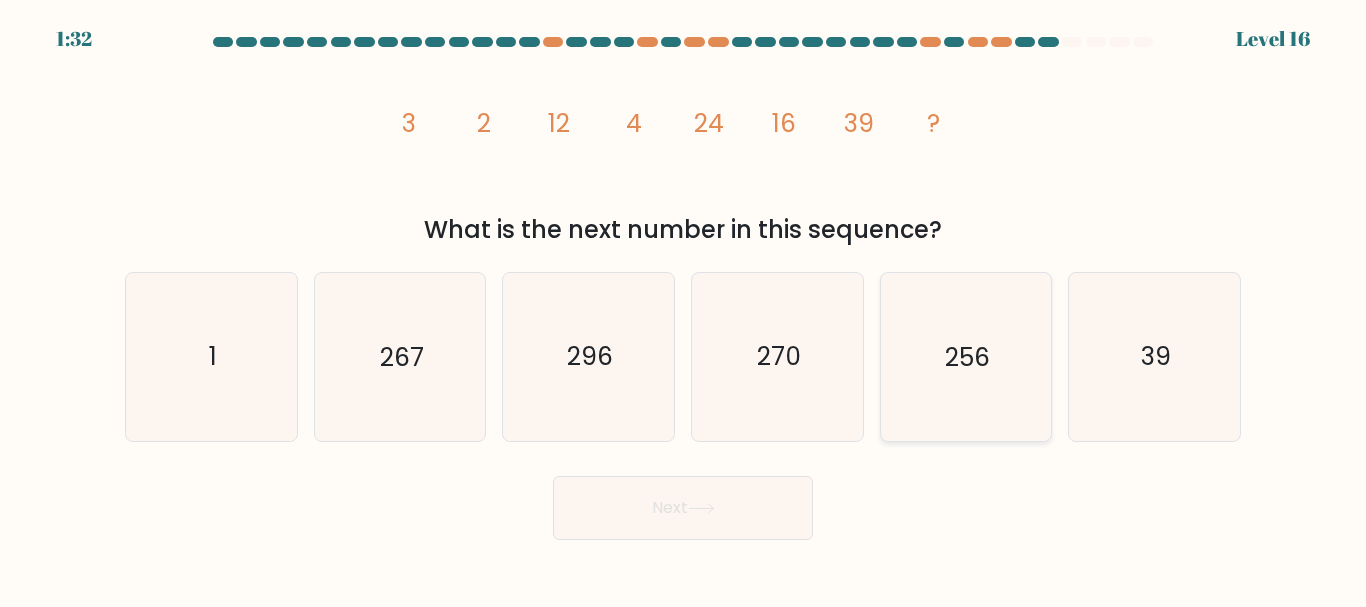 click on "256" 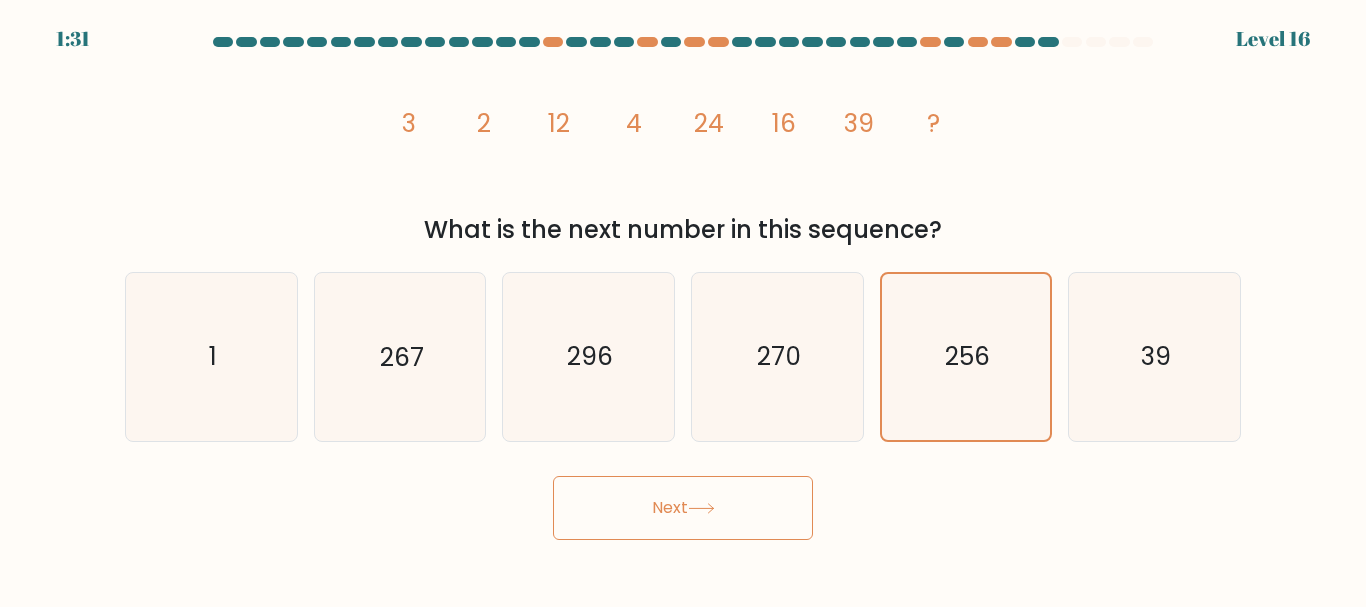 click on "Next" at bounding box center (683, 508) 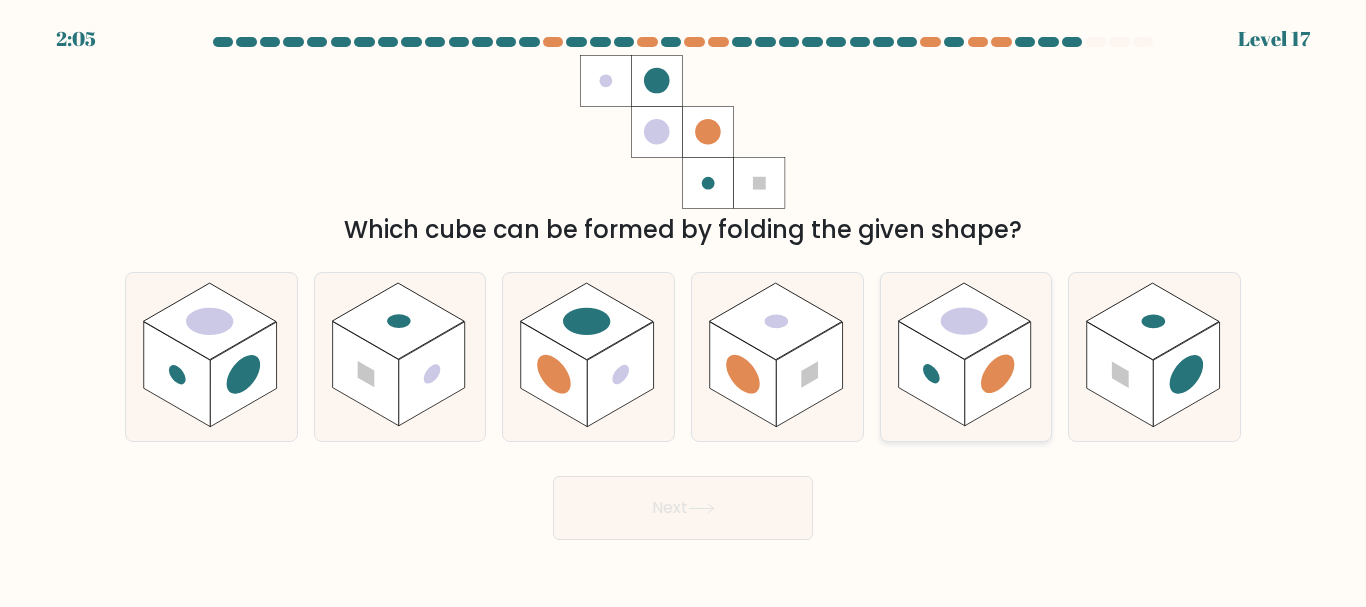 click 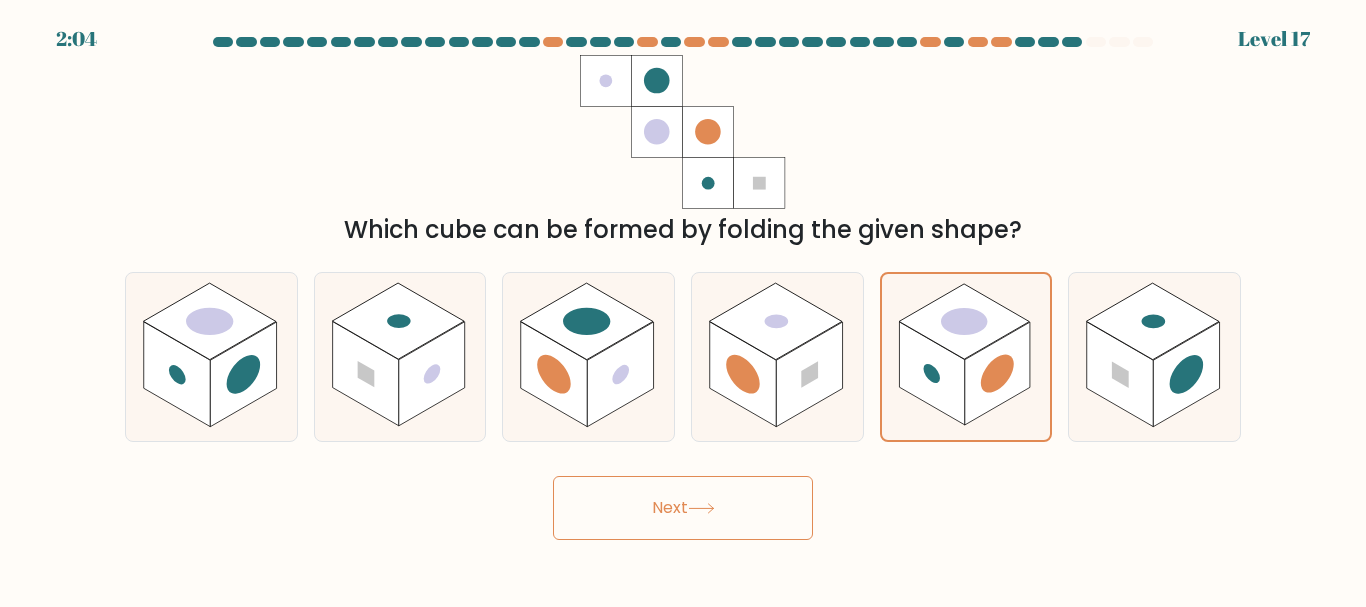 click 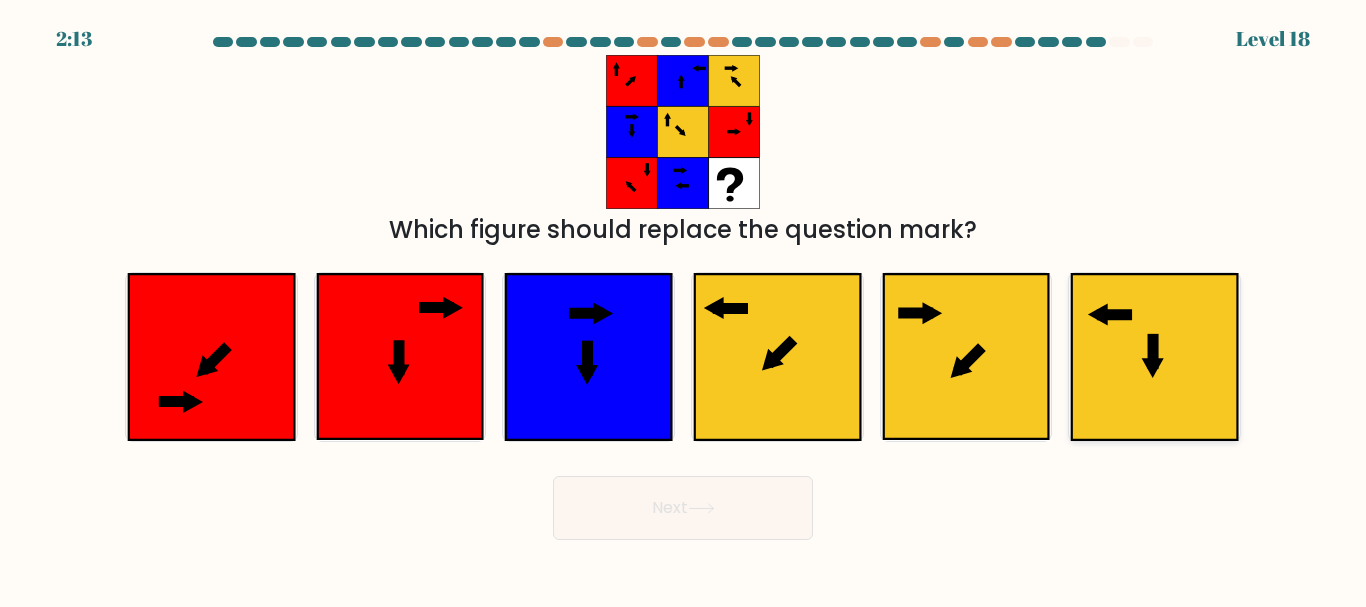 click 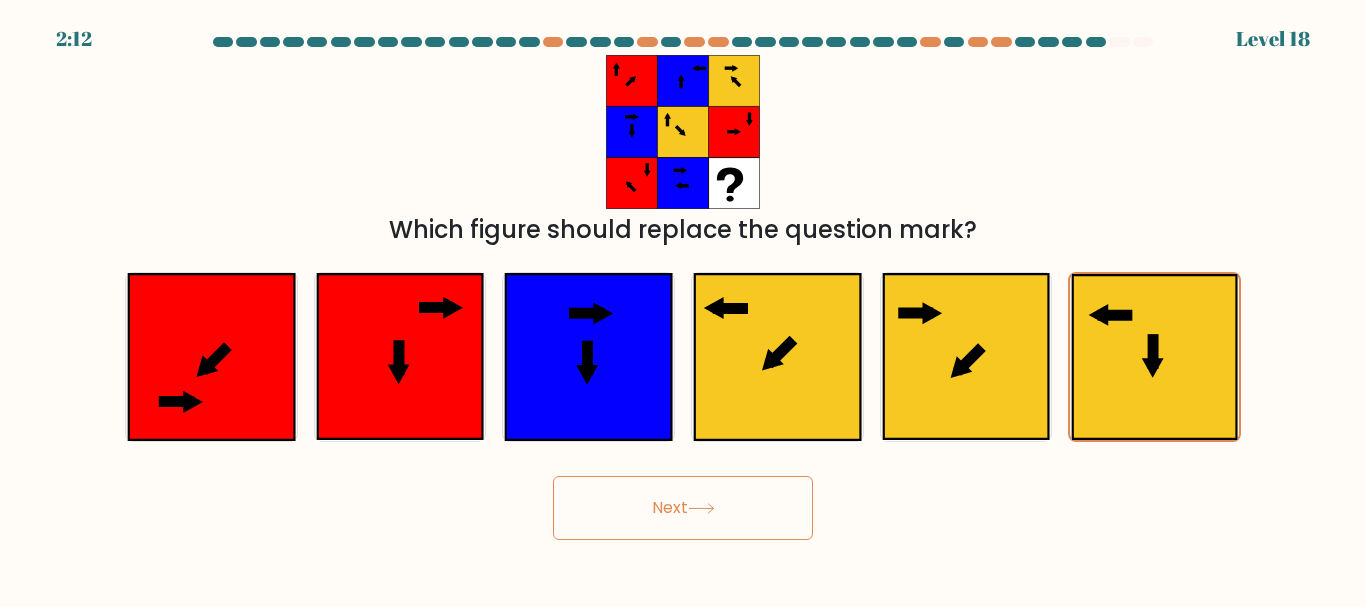 click on "Next" at bounding box center (683, 508) 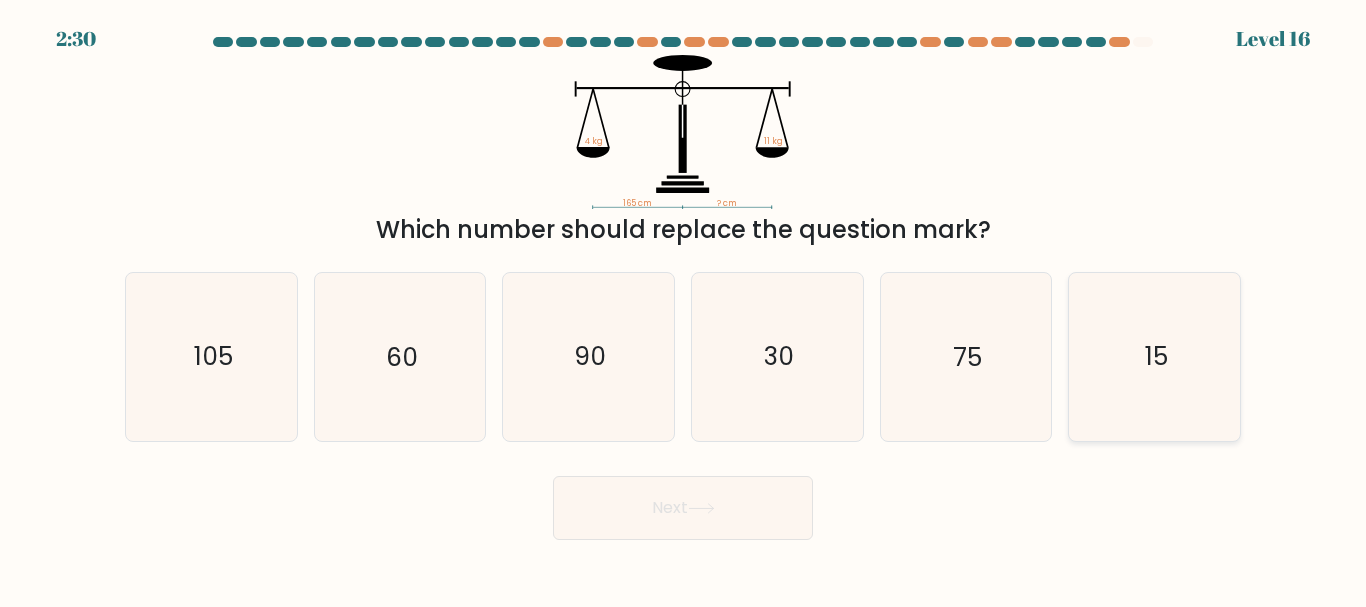 click on "15" 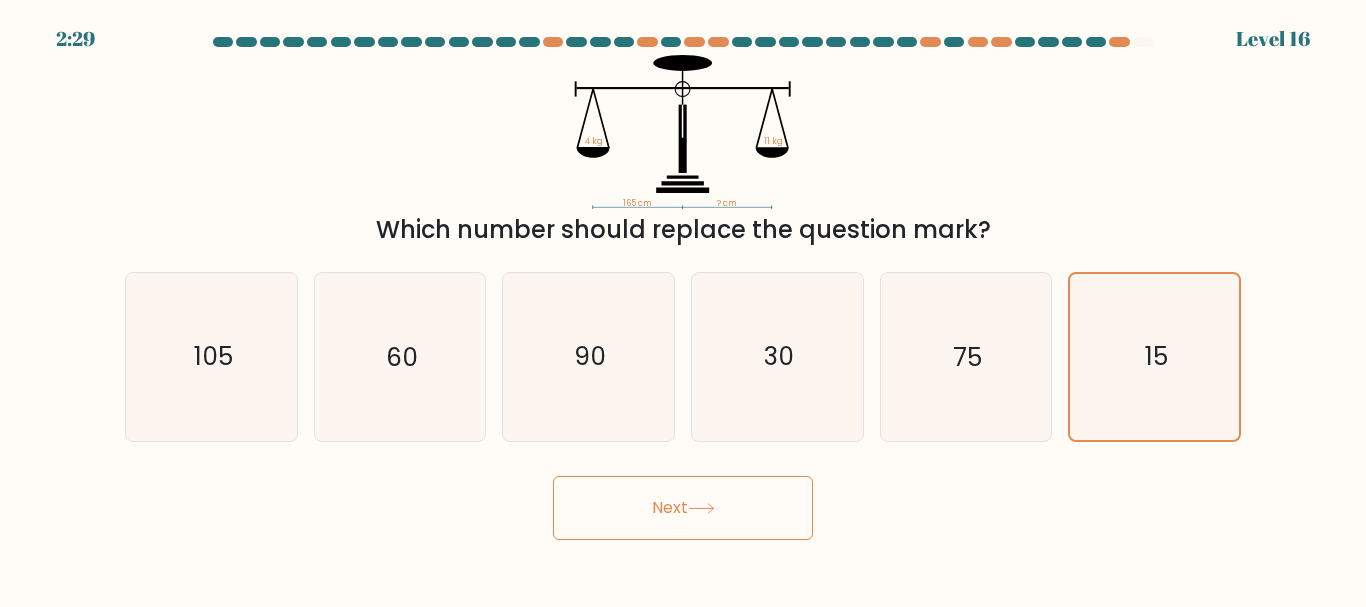 click on "Next" at bounding box center (683, 508) 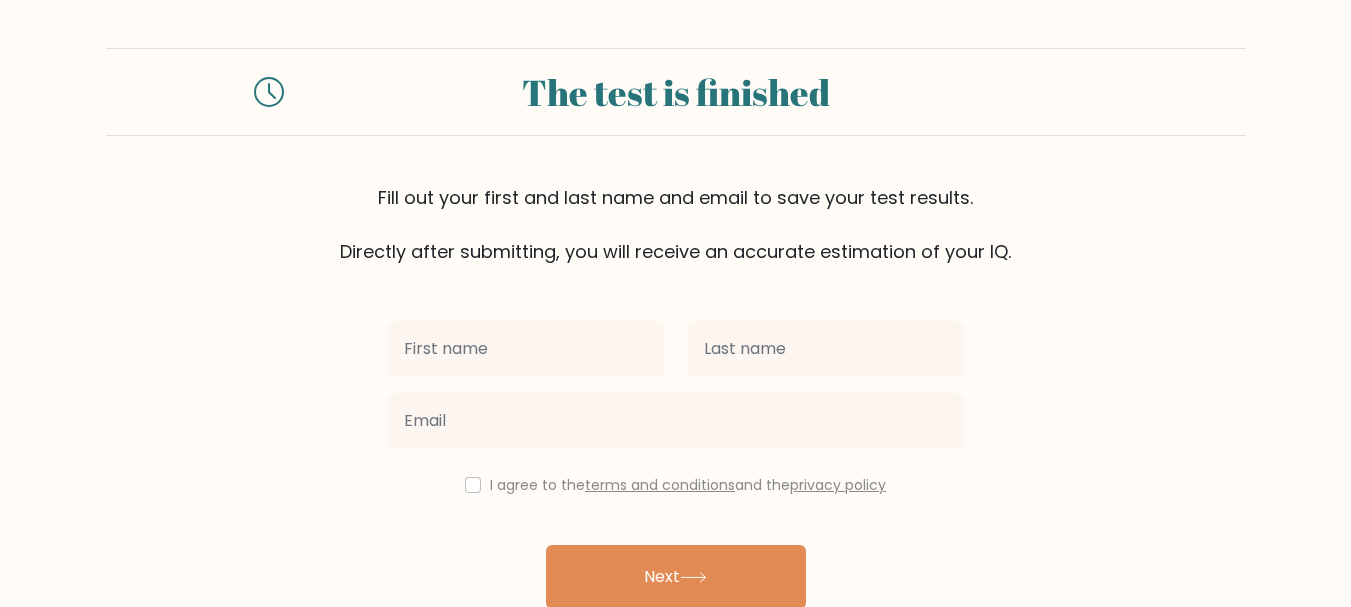 scroll, scrollTop: 0, scrollLeft: 0, axis: both 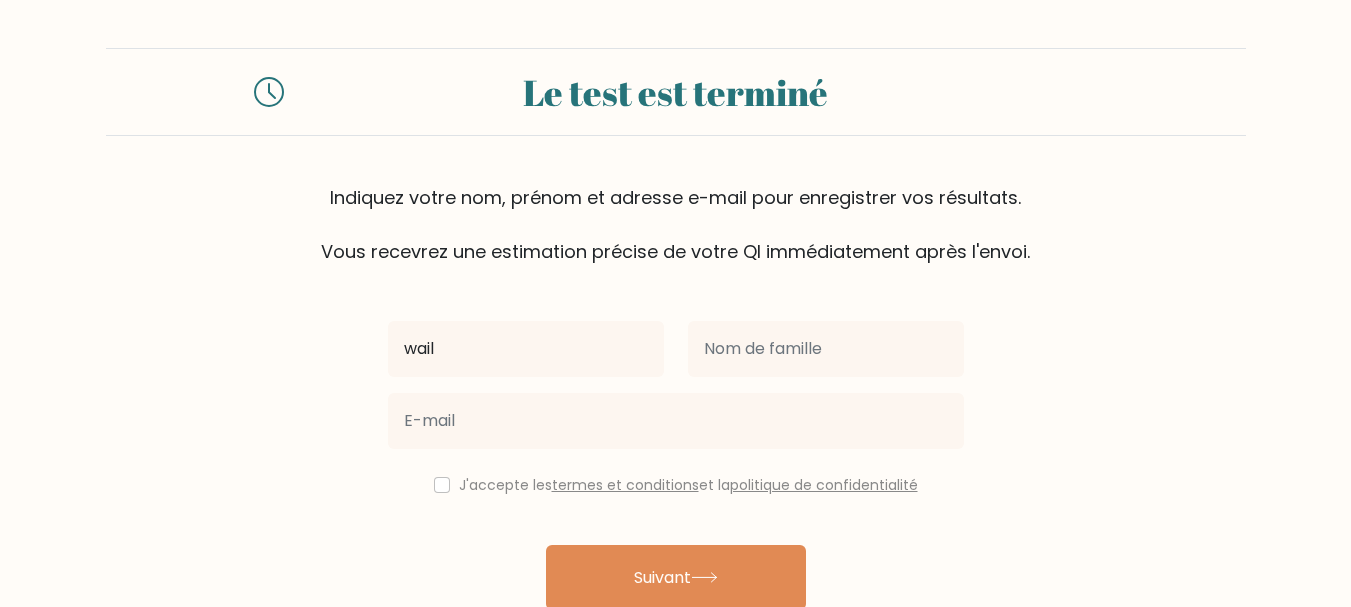 type on "wail" 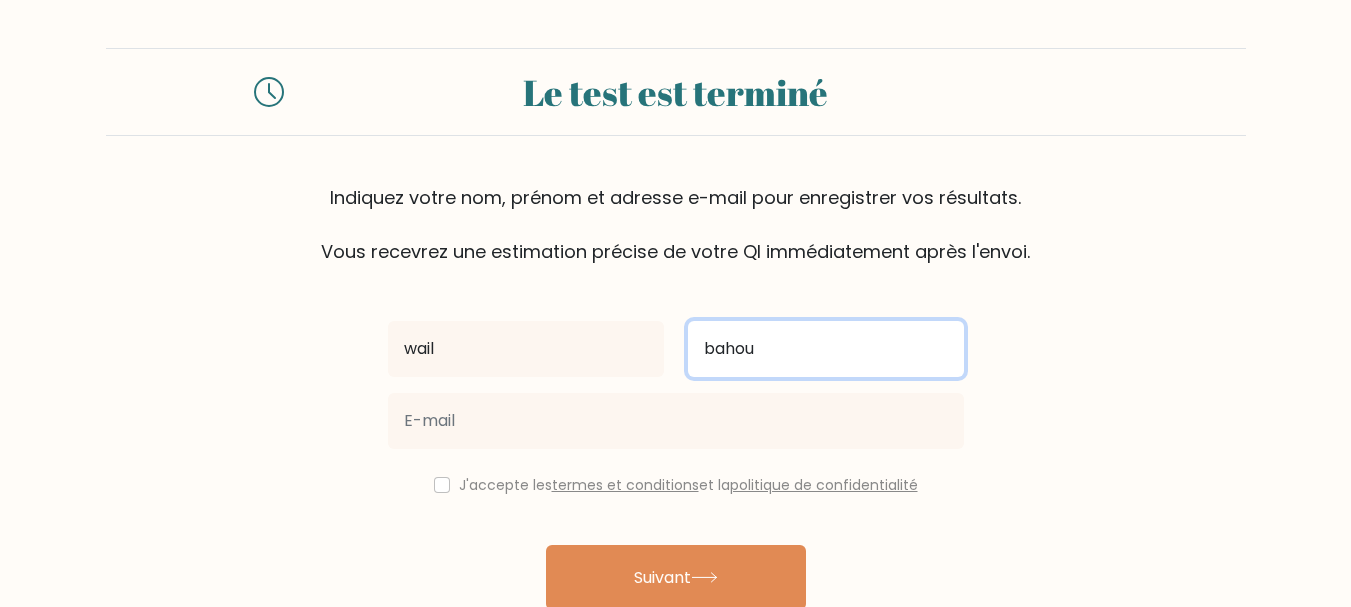 type on "bahou" 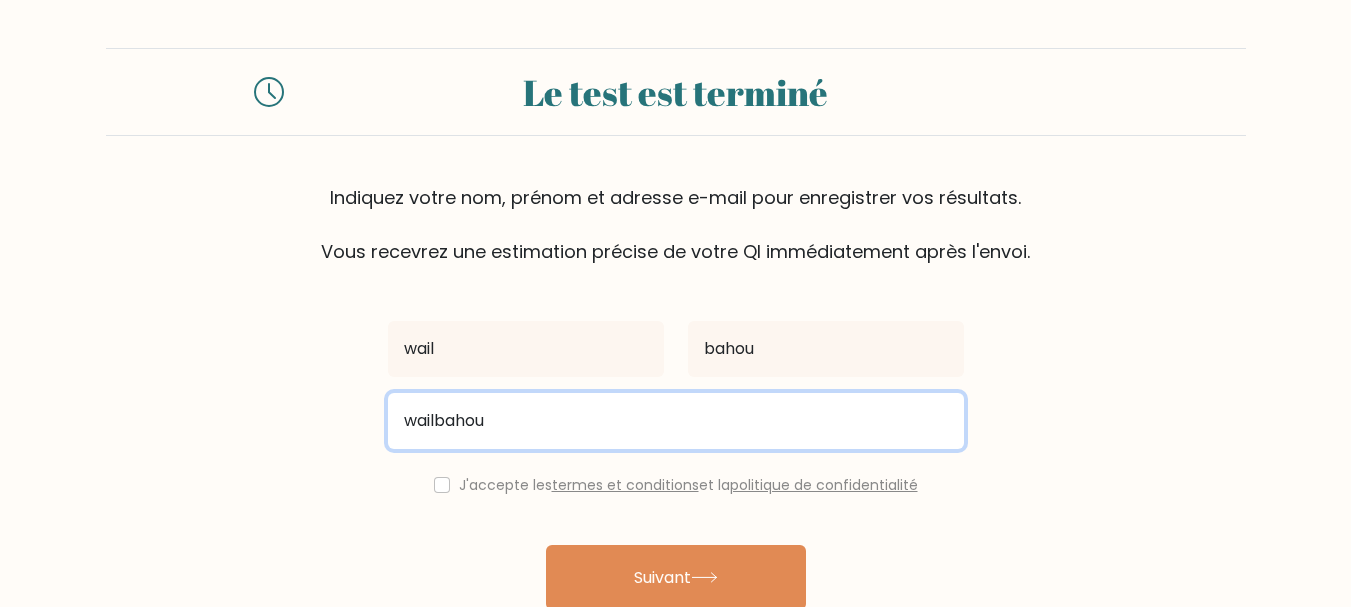 type on "wailbahou@gmail.com" 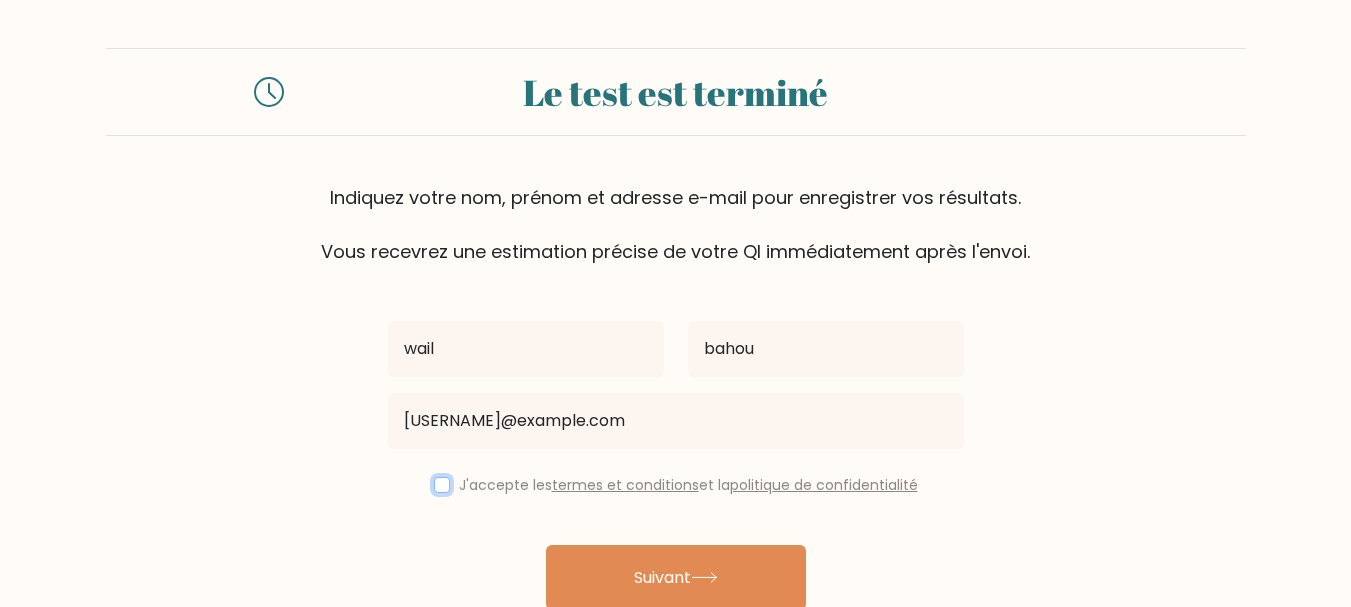 click at bounding box center [442, 485] 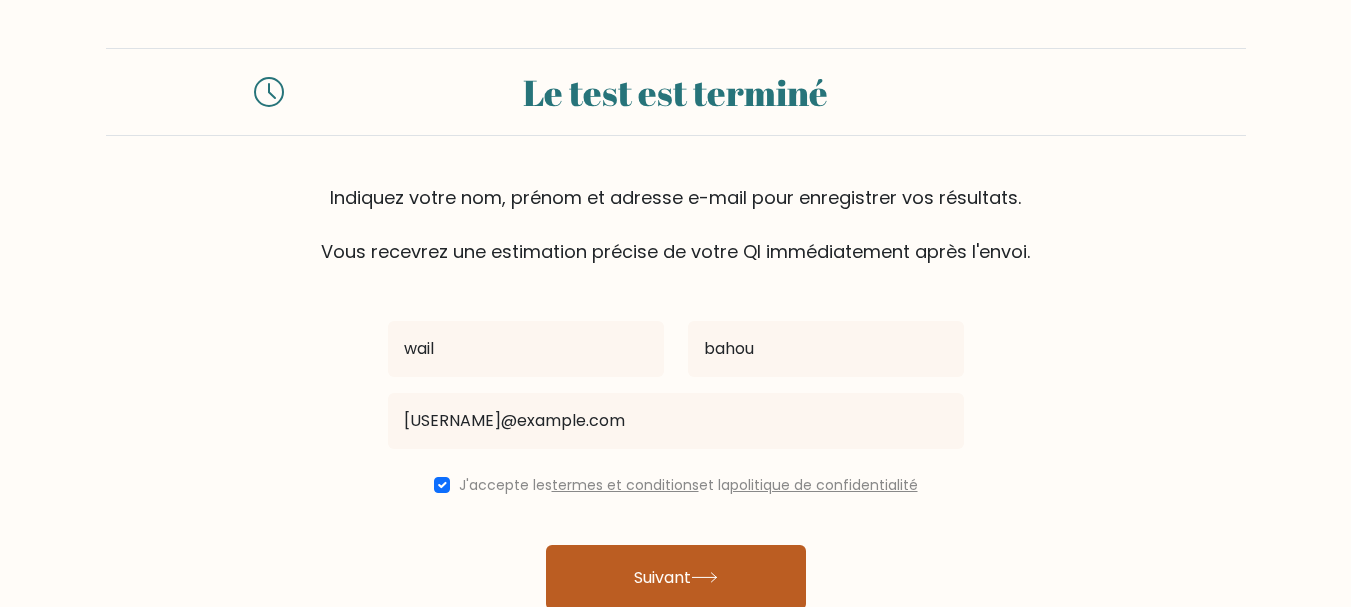 click on "Suivant" at bounding box center (676, 577) 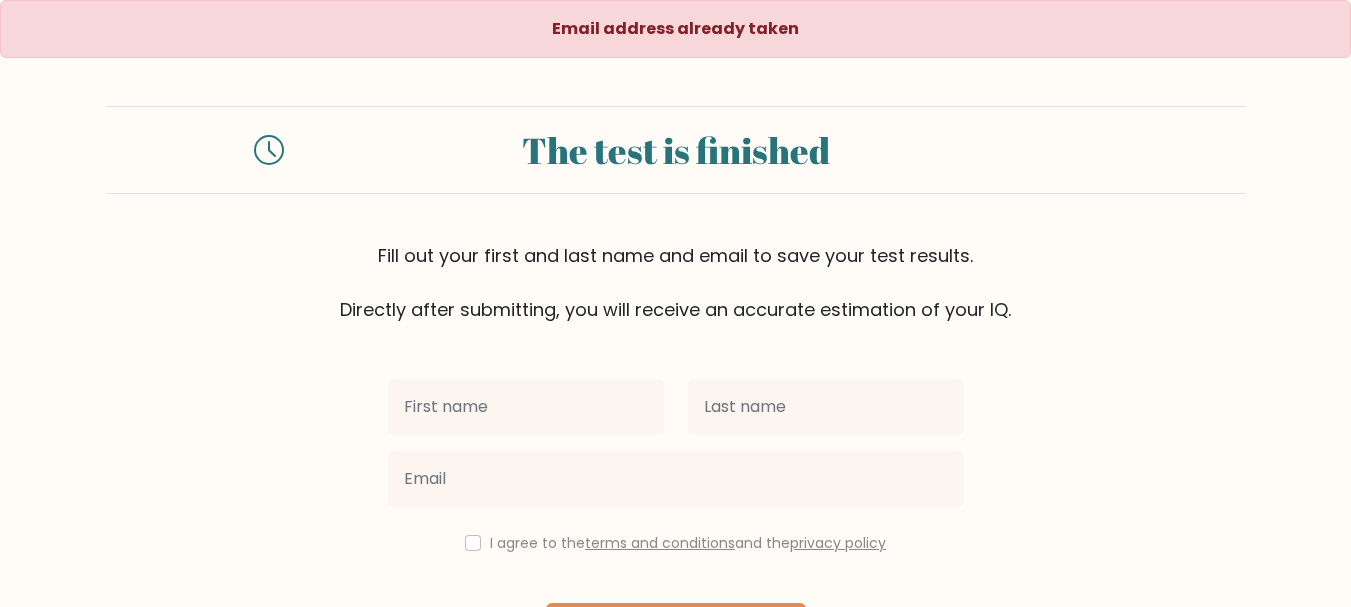 scroll, scrollTop: 0, scrollLeft: 0, axis: both 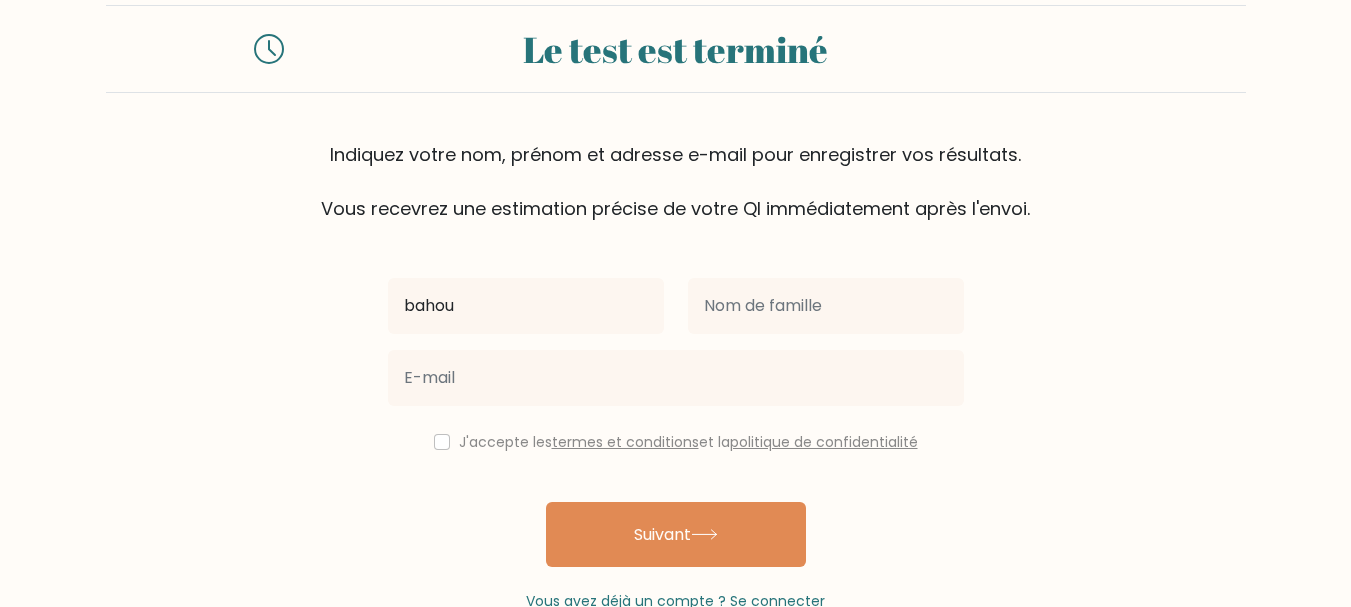type on "bahou" 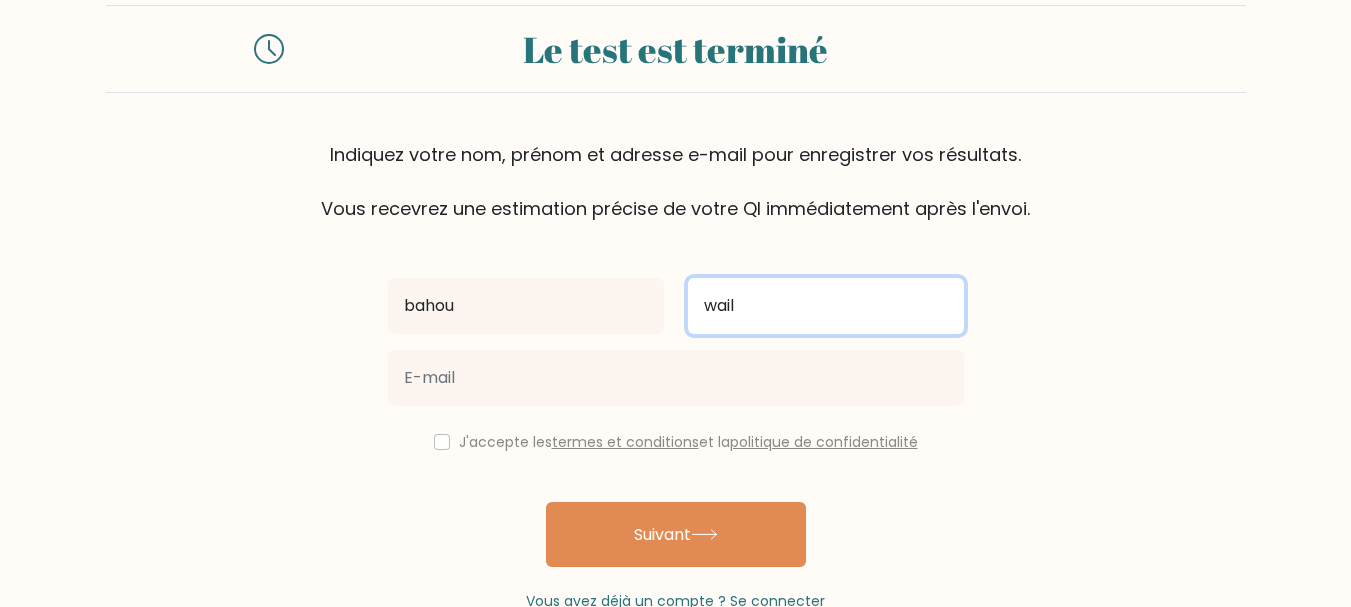 type on "wail" 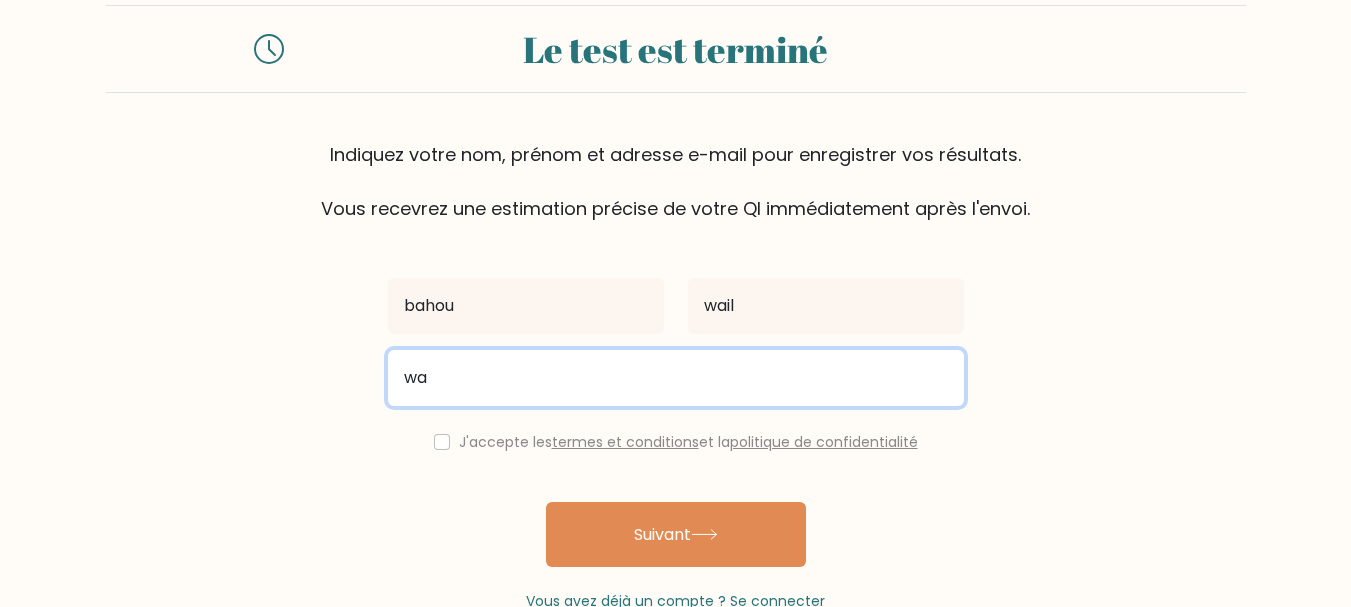 type on "wailbahou@gmail.com" 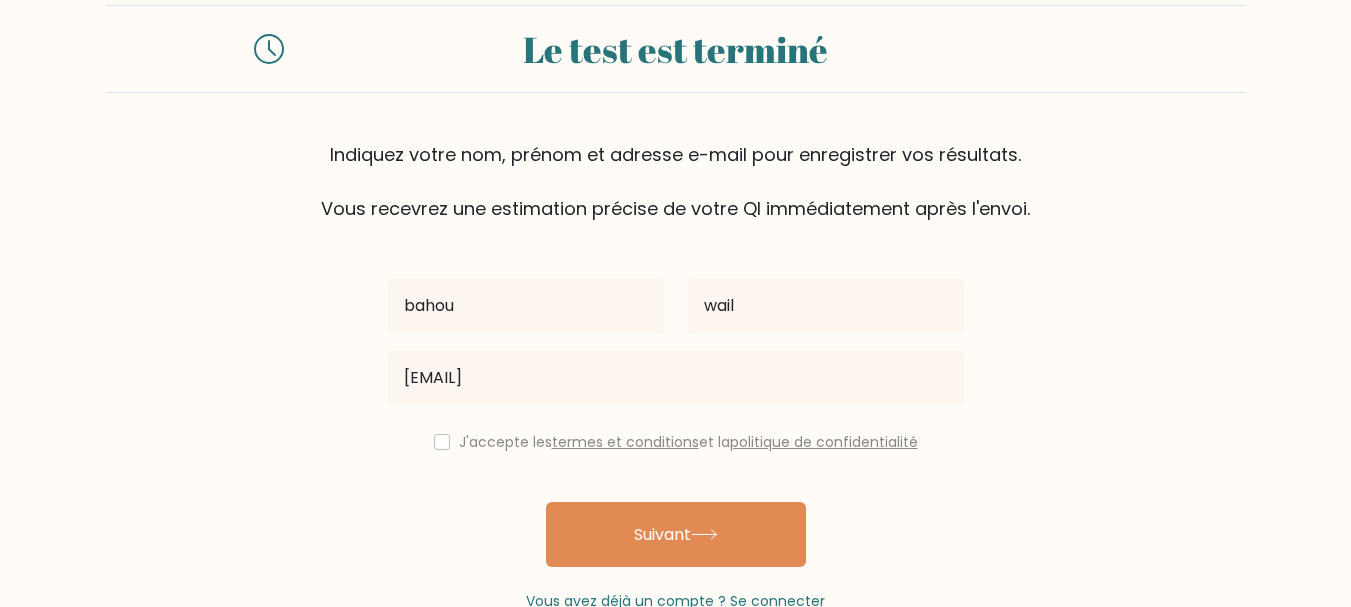 click on "J'accepte les  termes et conditions  et la  politique de confidentialité" at bounding box center (676, 442) 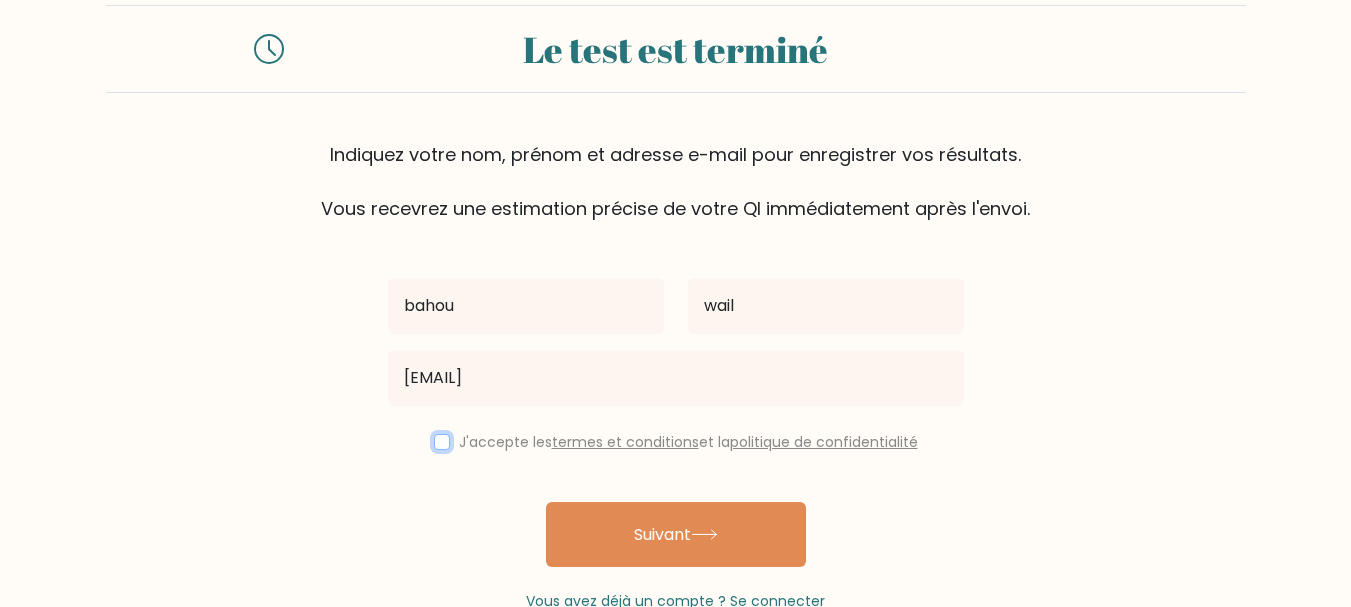 click at bounding box center (442, 442) 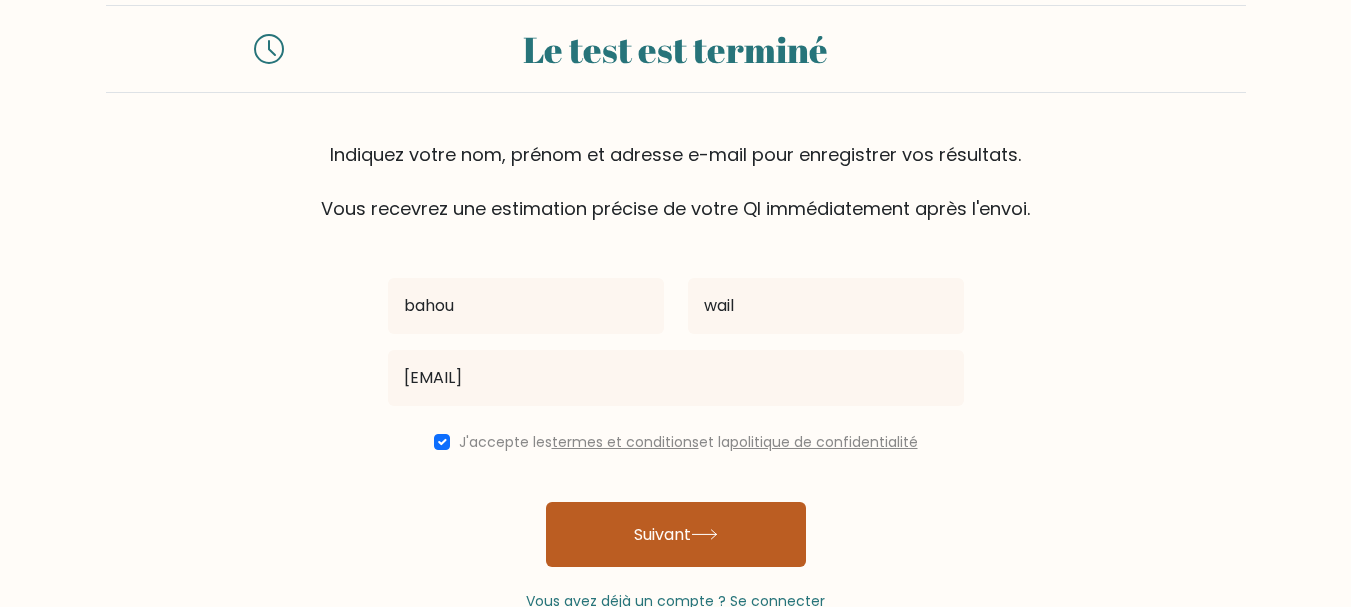 click on "Suivant" at bounding box center [662, 534] 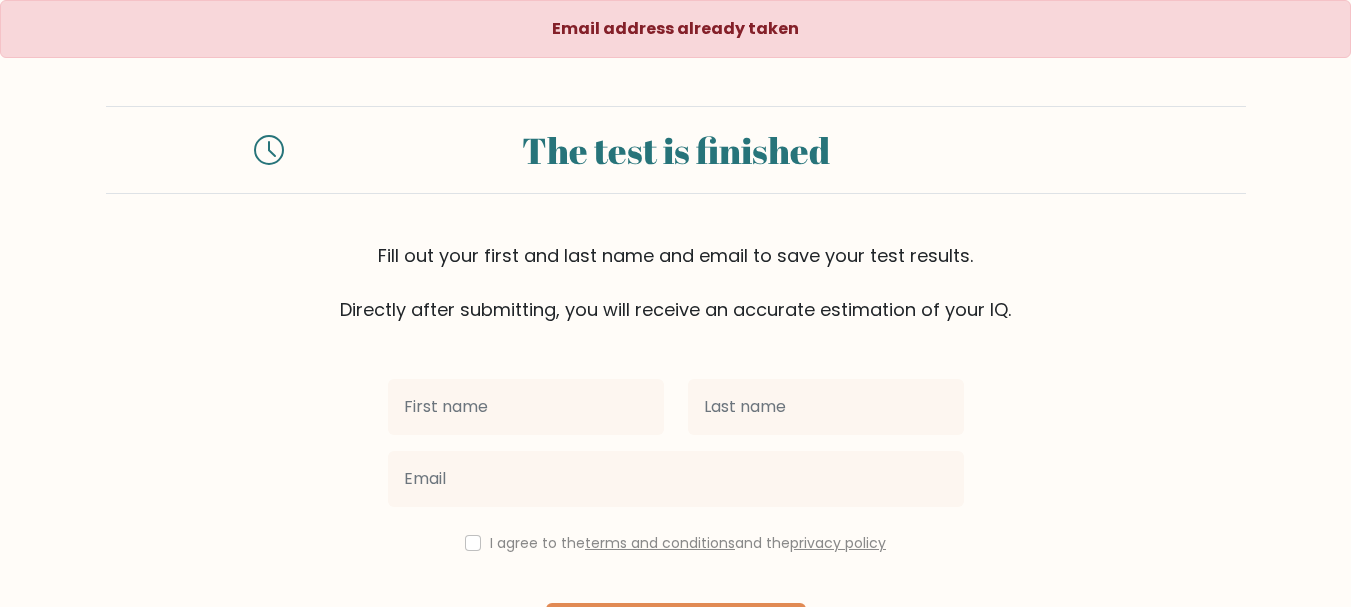 scroll, scrollTop: 0, scrollLeft: 0, axis: both 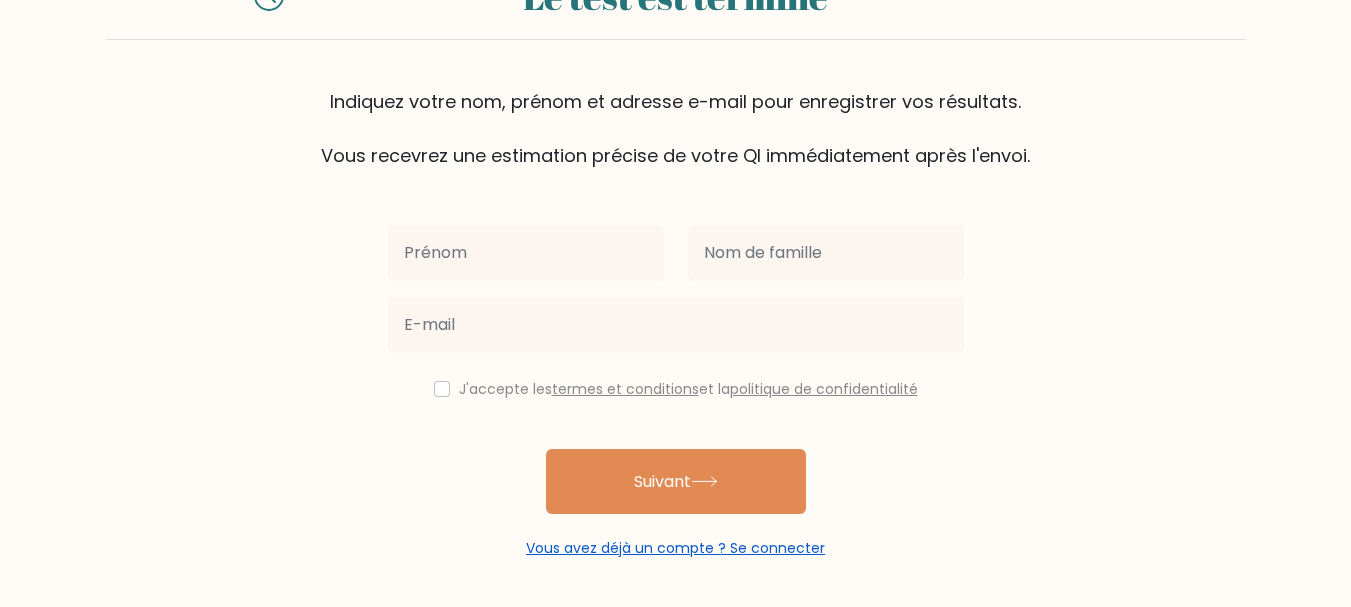 click on "Vous avez déjà un compte ? Se connecter" at bounding box center [675, 548] 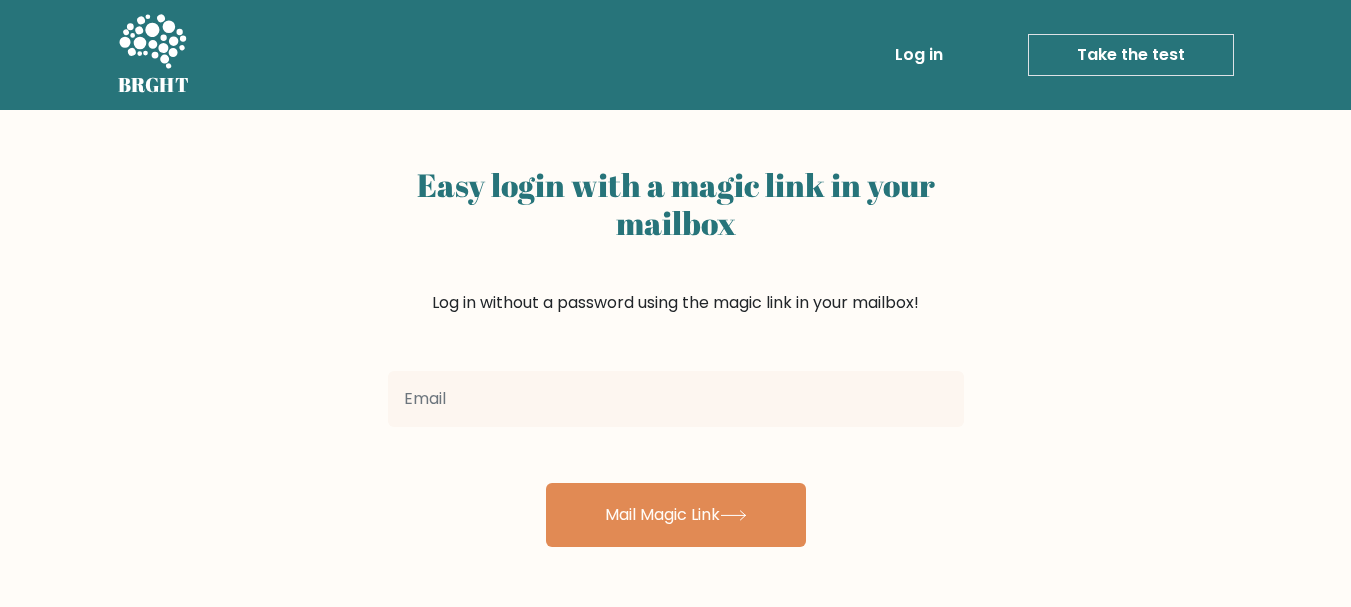 scroll, scrollTop: 0, scrollLeft: 0, axis: both 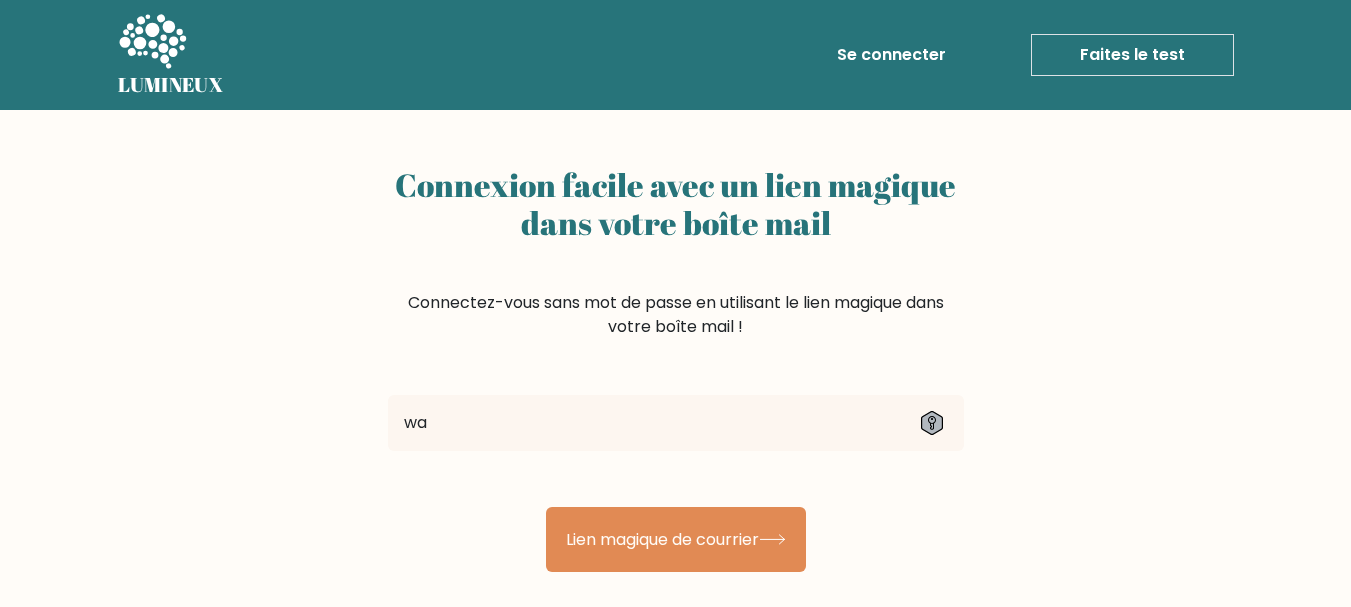 type on "wailbahou@gmail.com" 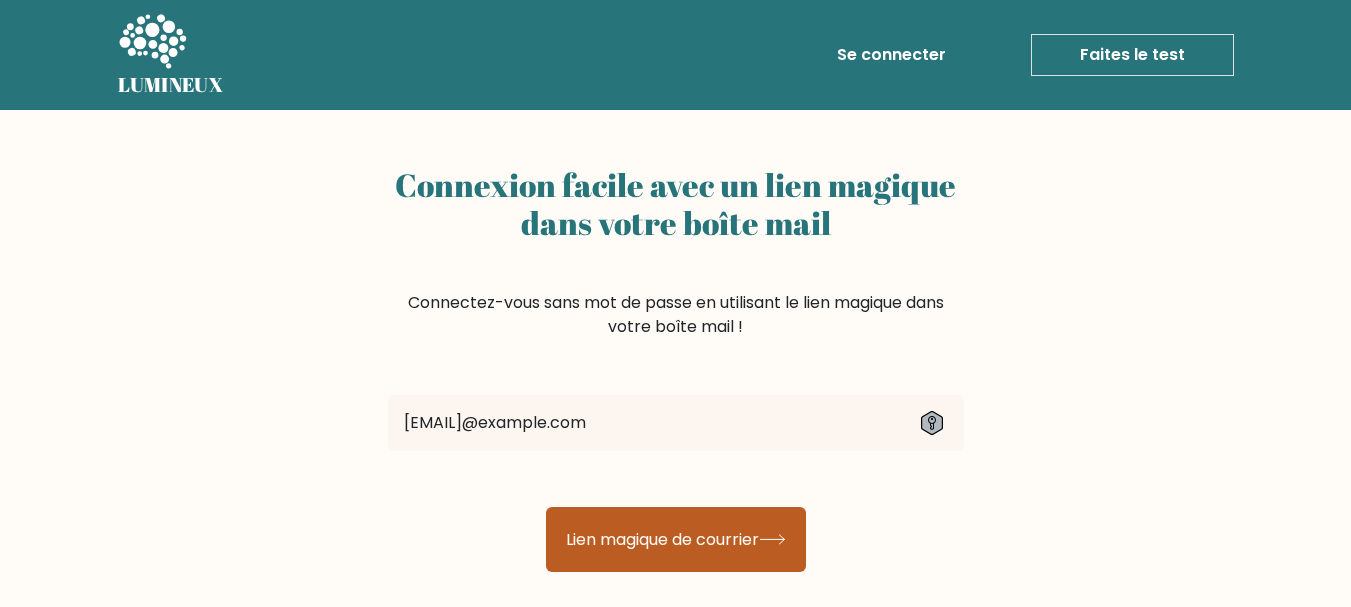 click on "Lien magique de courrier" at bounding box center (662, 539) 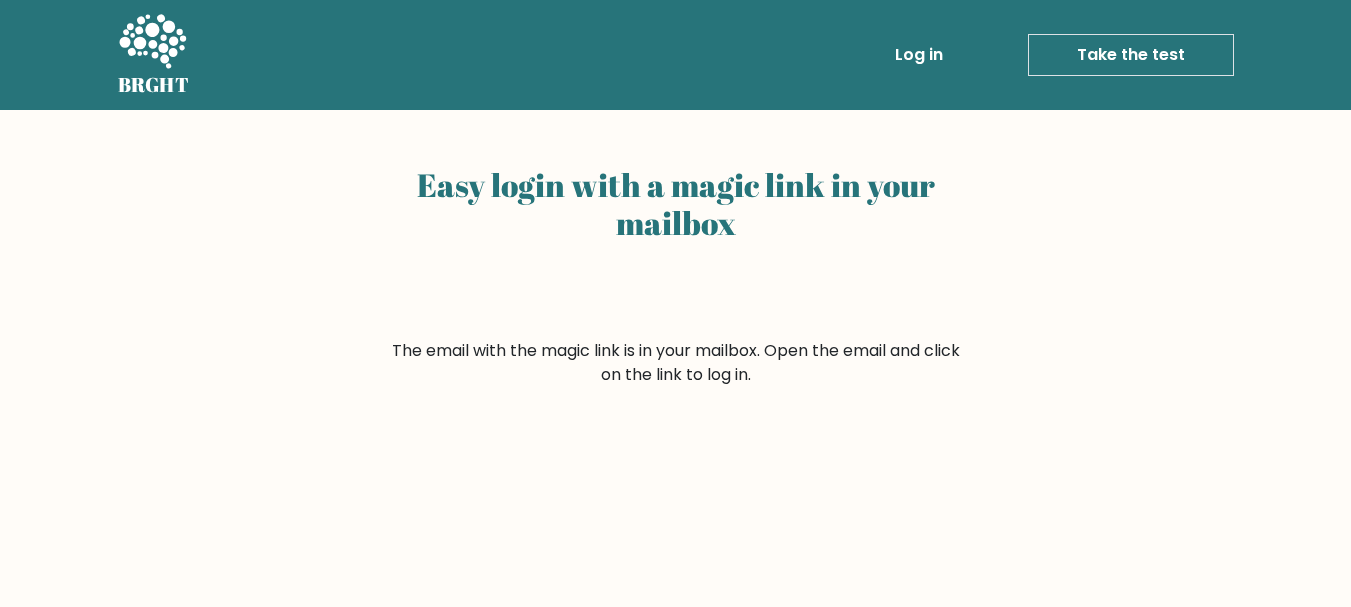 scroll, scrollTop: 0, scrollLeft: 0, axis: both 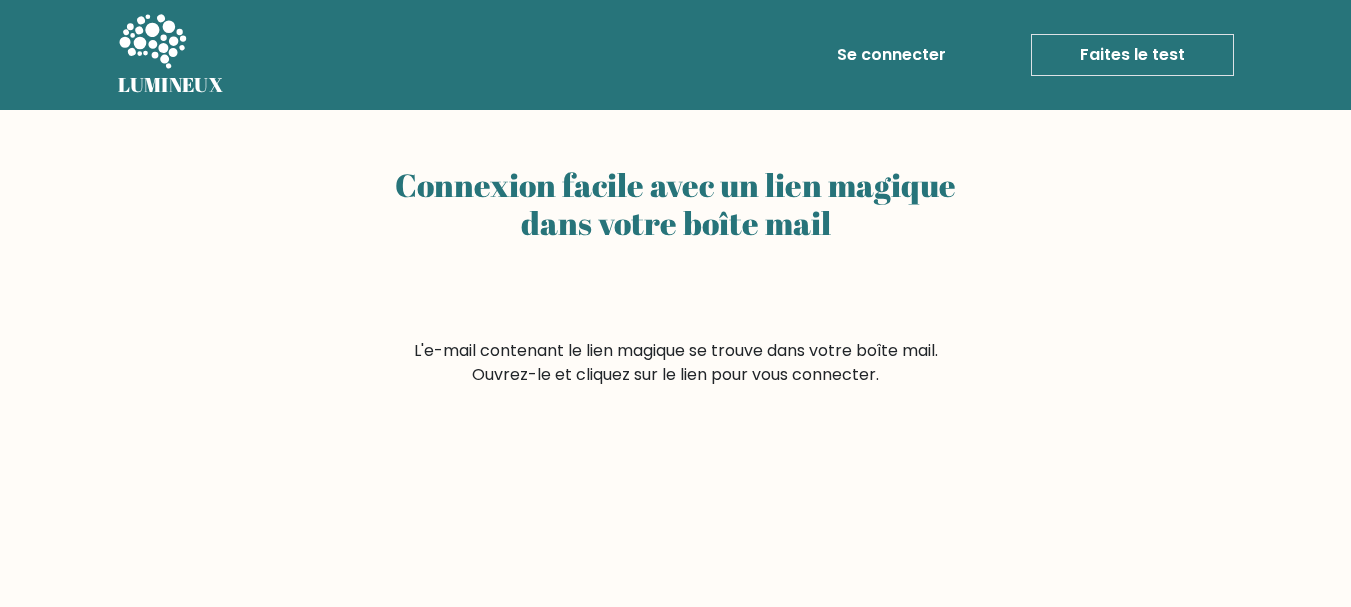 click on "Connexion facile avec un lien magique dans votre boîte mail" at bounding box center [676, 248] 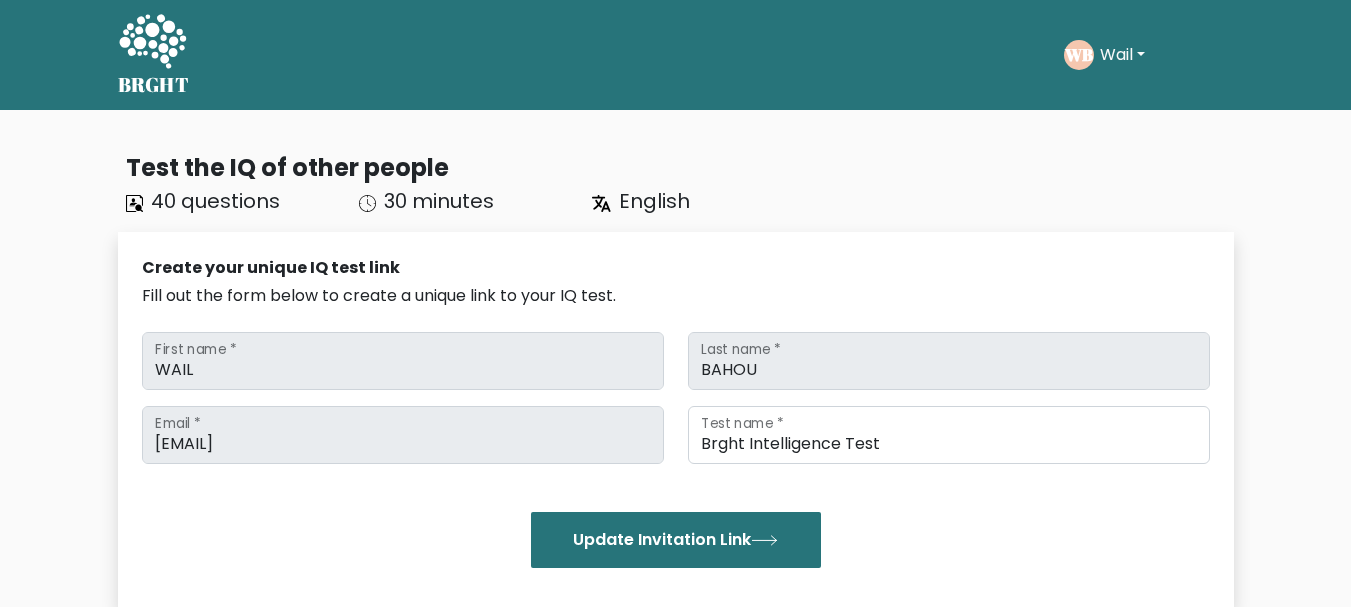 scroll, scrollTop: 0, scrollLeft: 0, axis: both 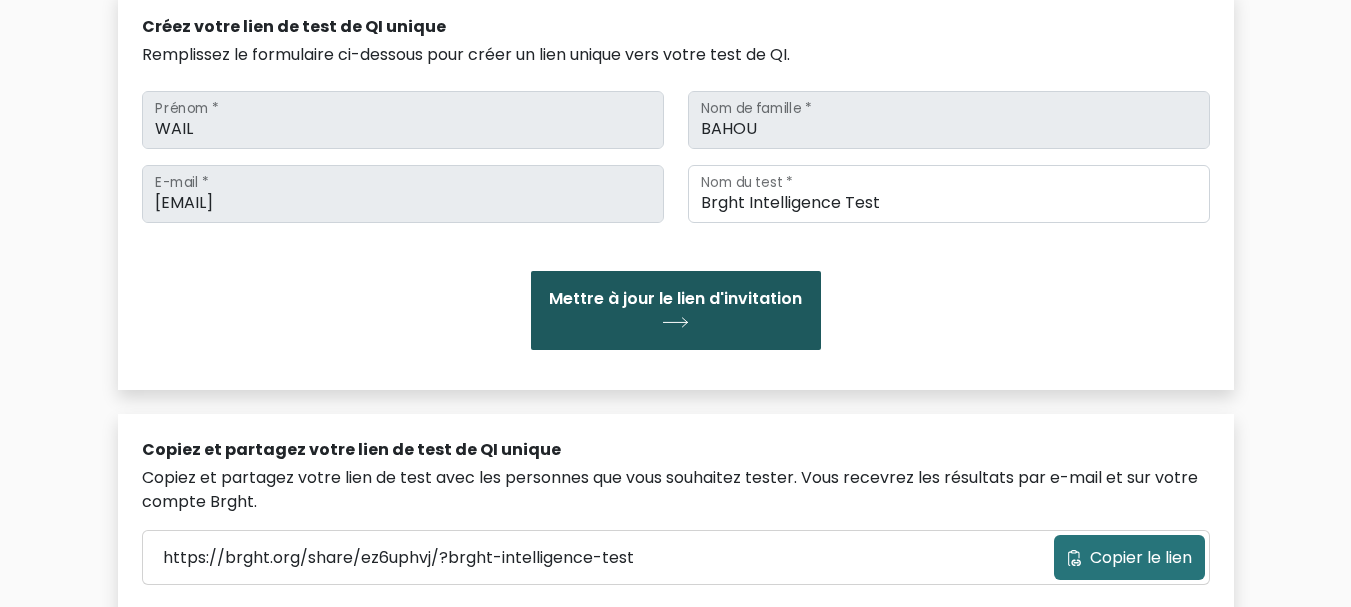 click on "Mettre à jour le lien d'invitation" at bounding box center [675, 299] 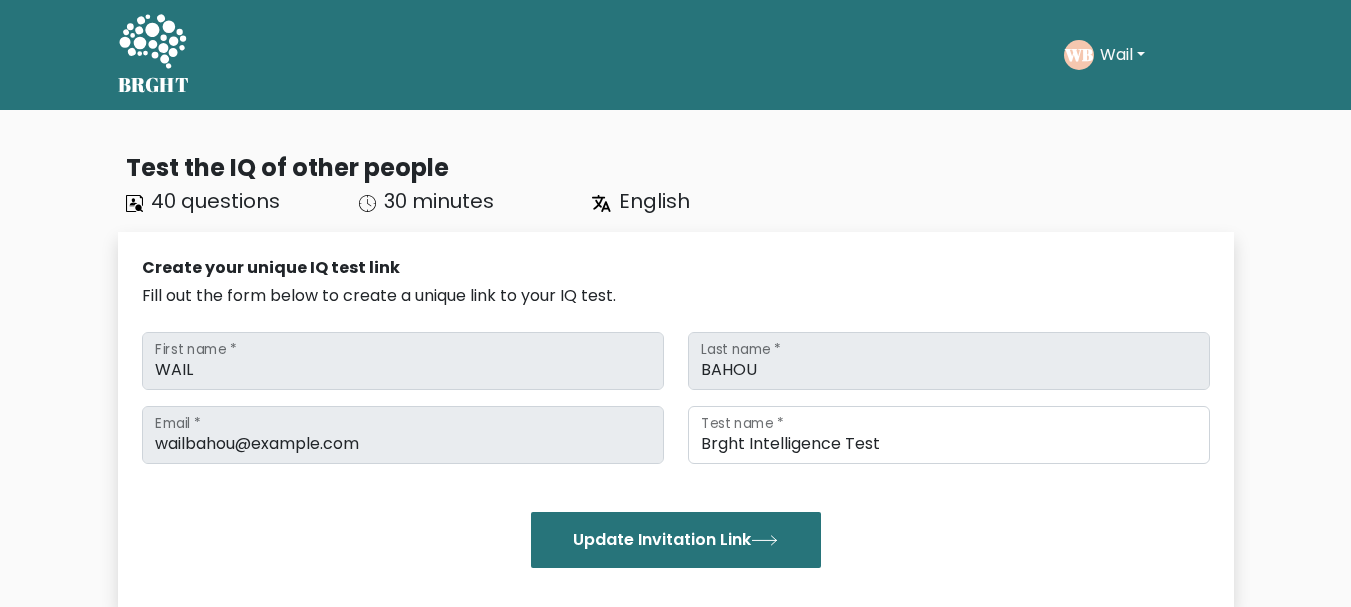 scroll, scrollTop: 0, scrollLeft: 0, axis: both 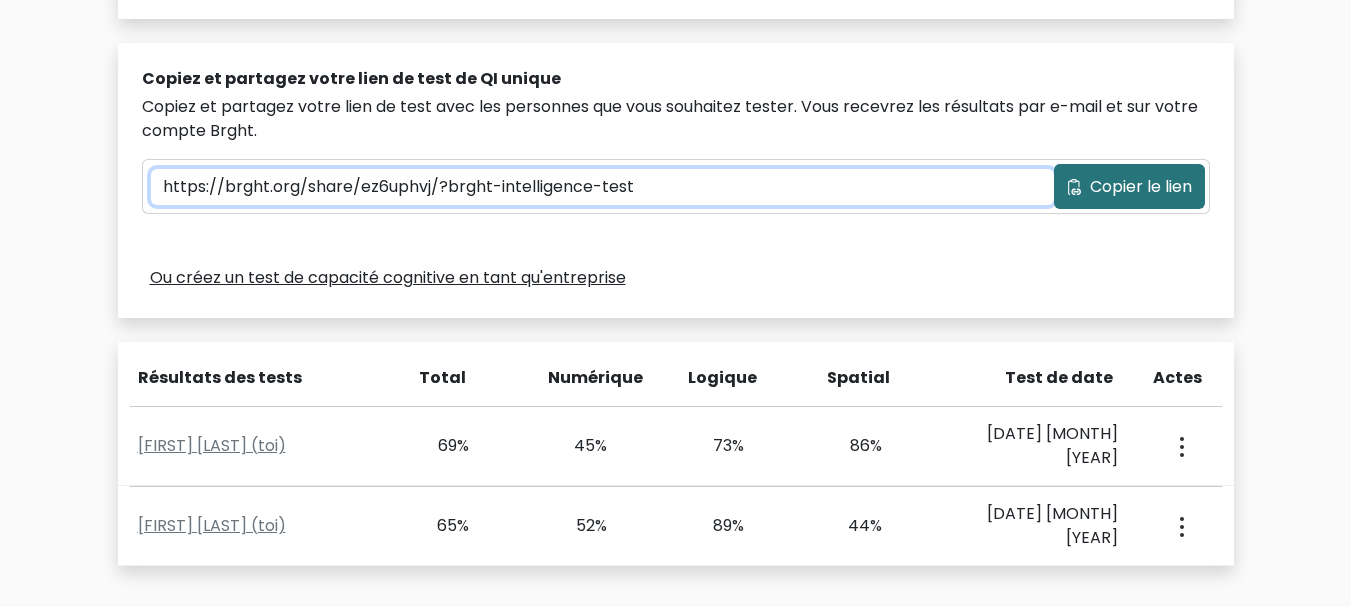 drag, startPoint x: 703, startPoint y: 191, endPoint x: 861, endPoint y: 119, distance: 173.63179 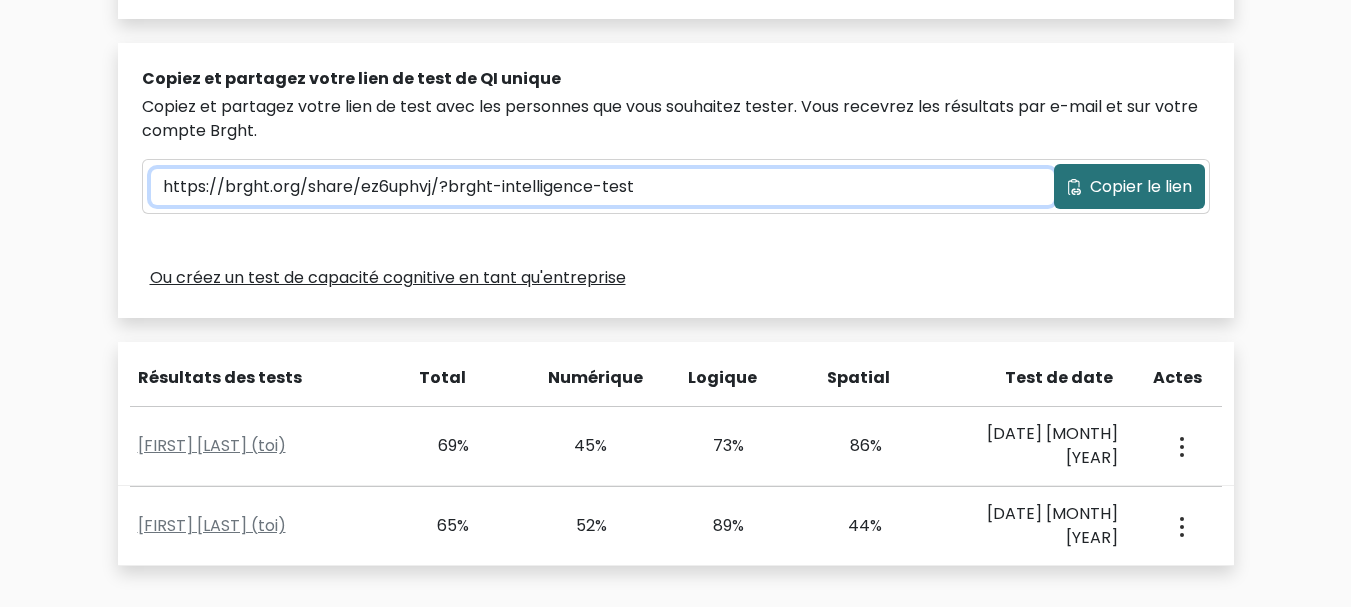 drag, startPoint x: 665, startPoint y: 185, endPoint x: 24, endPoint y: 186, distance: 641.0008 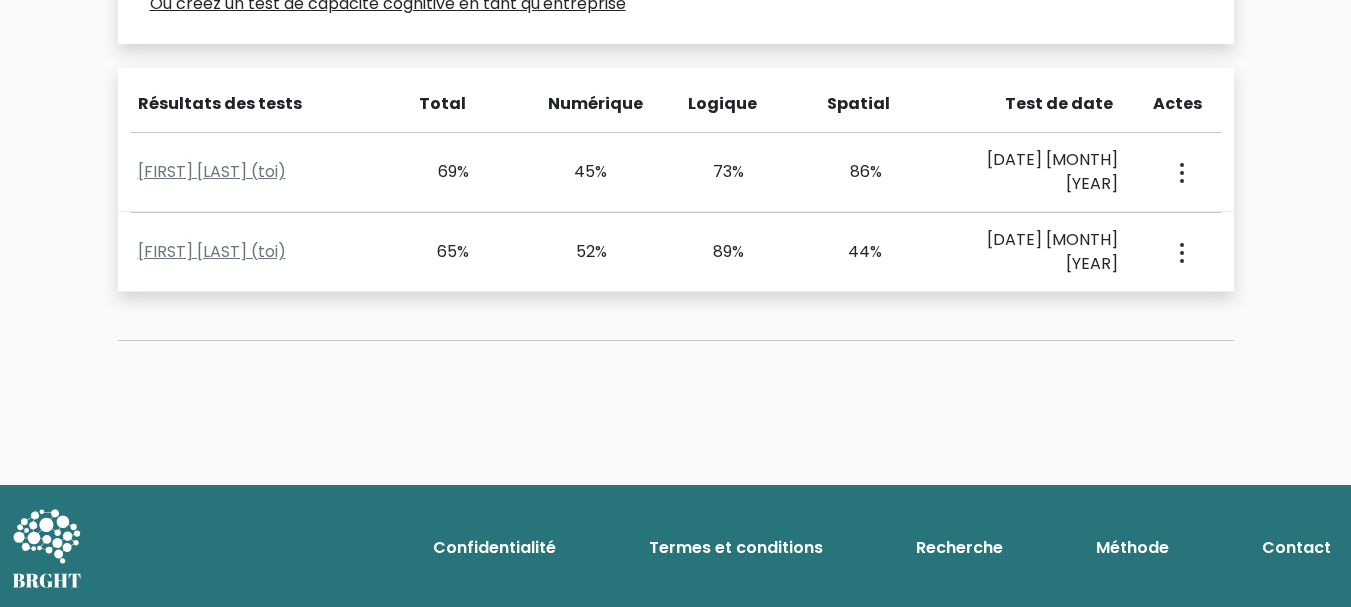 scroll, scrollTop: 0, scrollLeft: 0, axis: both 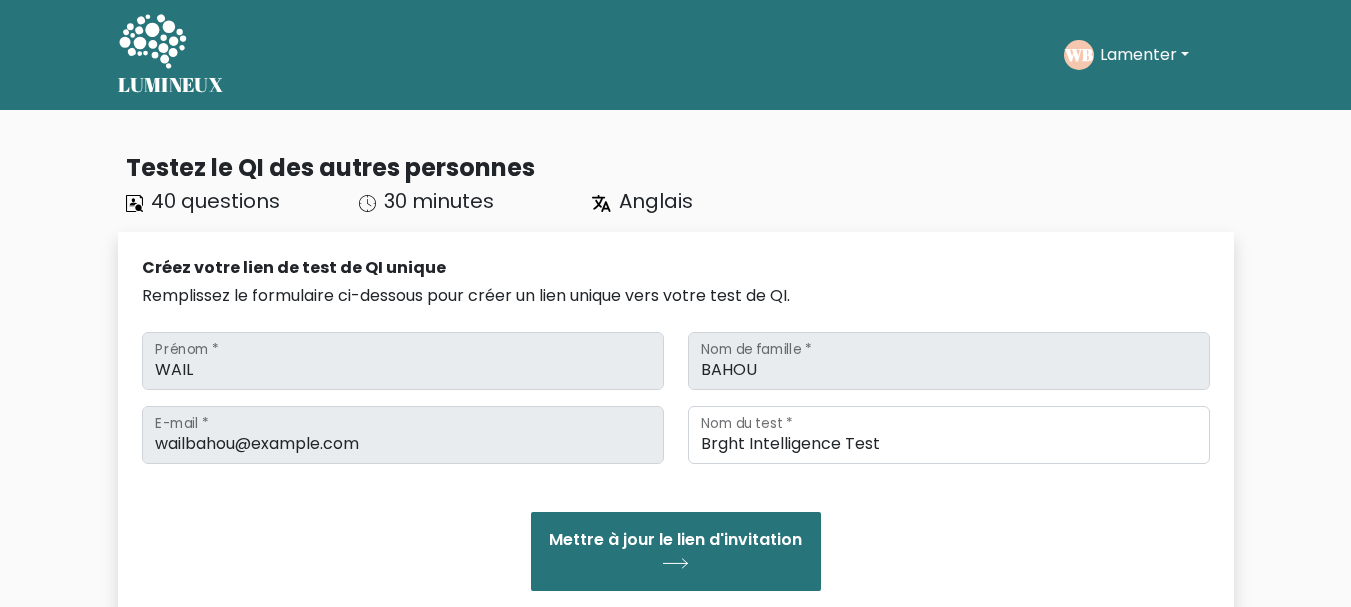click on "Lamenter" at bounding box center [1138, 54] 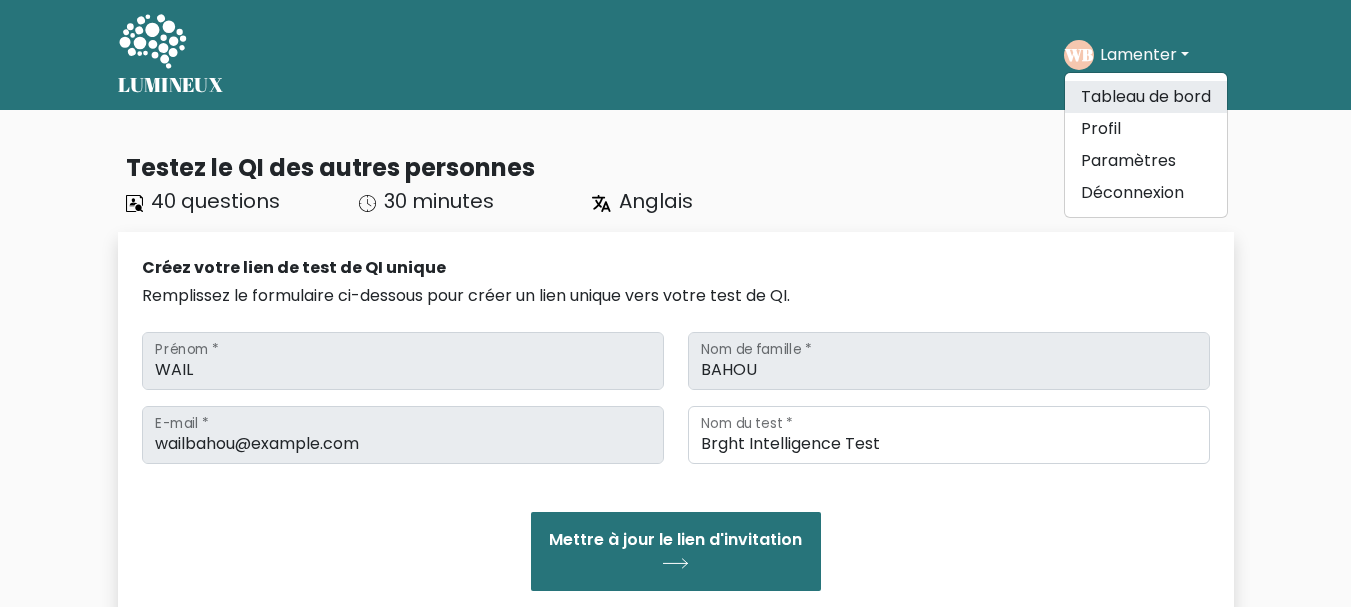 click on "Tableau de bord" at bounding box center [1146, 96] 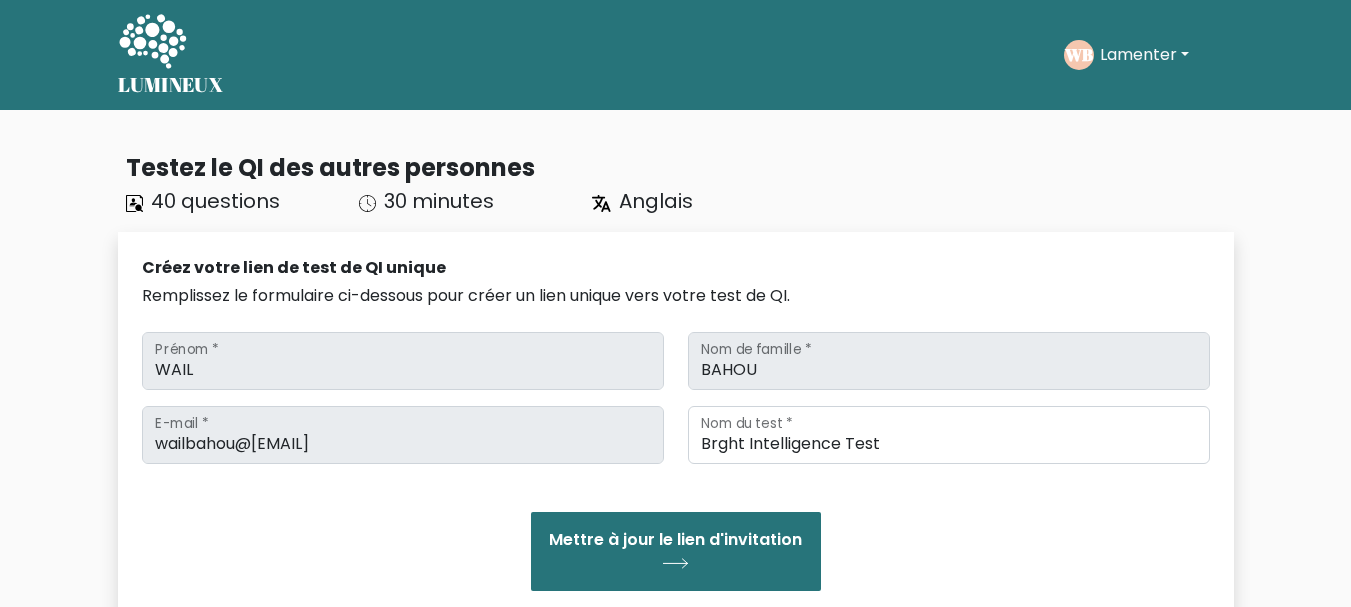 scroll, scrollTop: 0, scrollLeft: 0, axis: both 